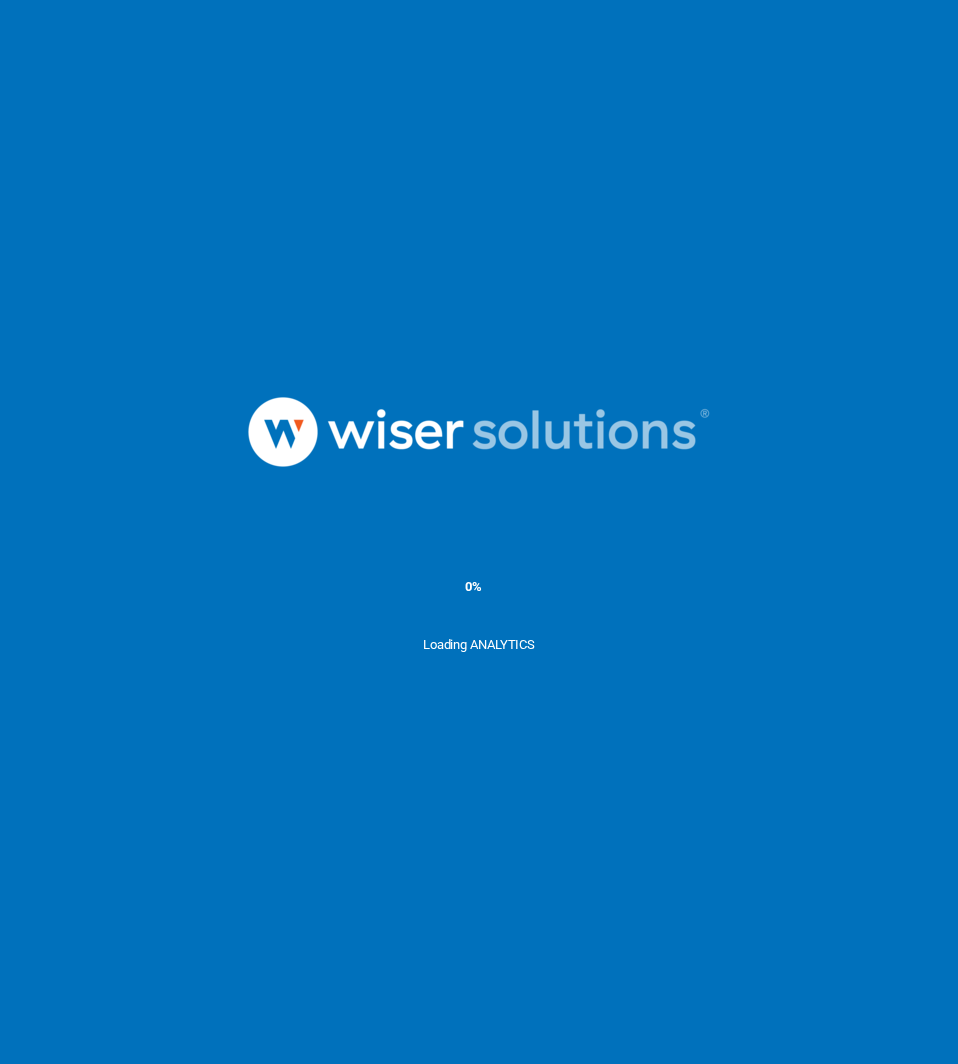 scroll, scrollTop: 0, scrollLeft: 0, axis: both 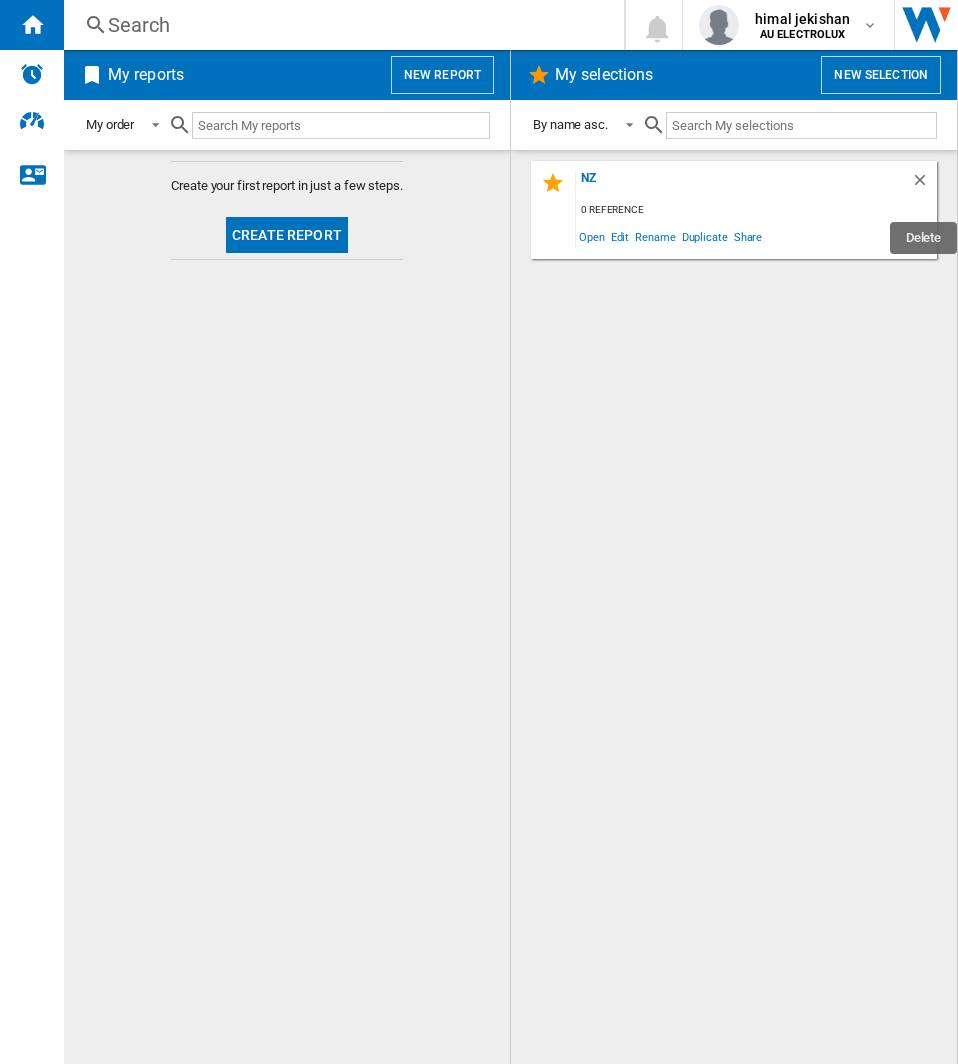 click 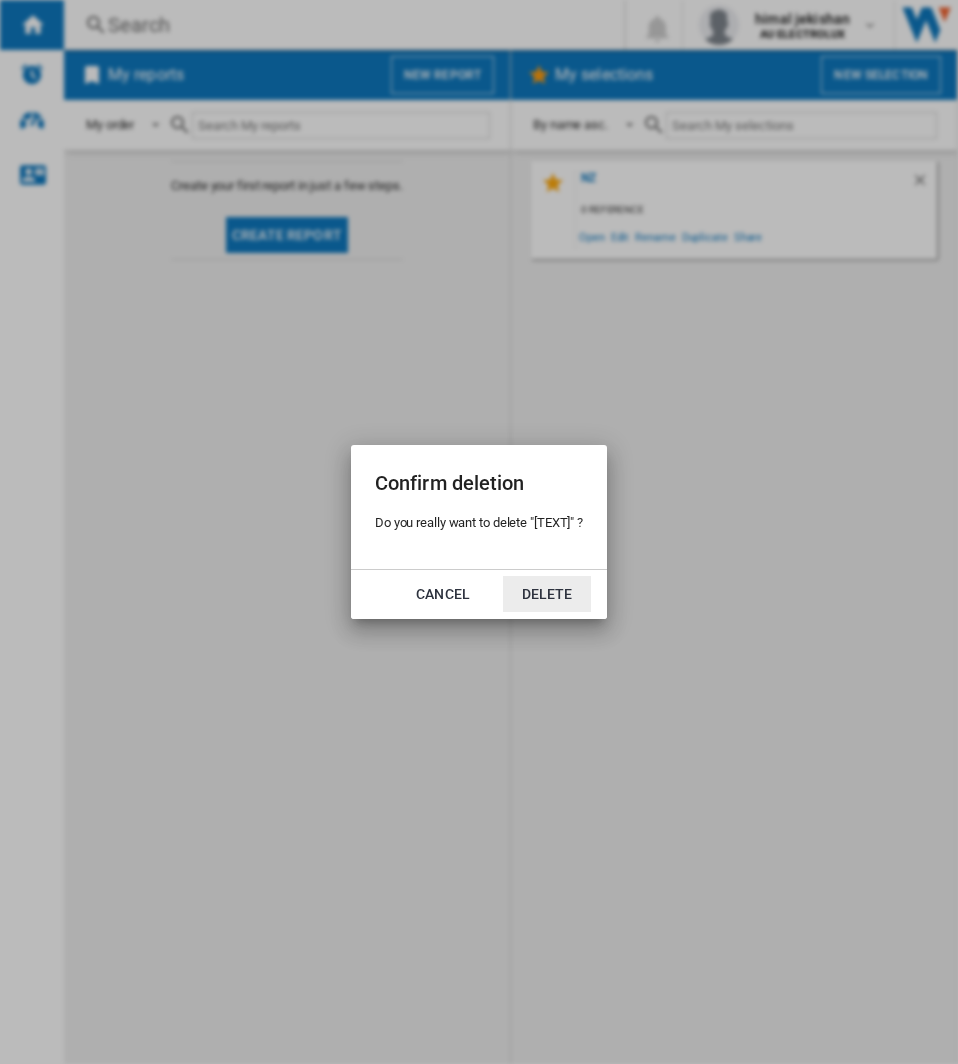 click on "Cancel" 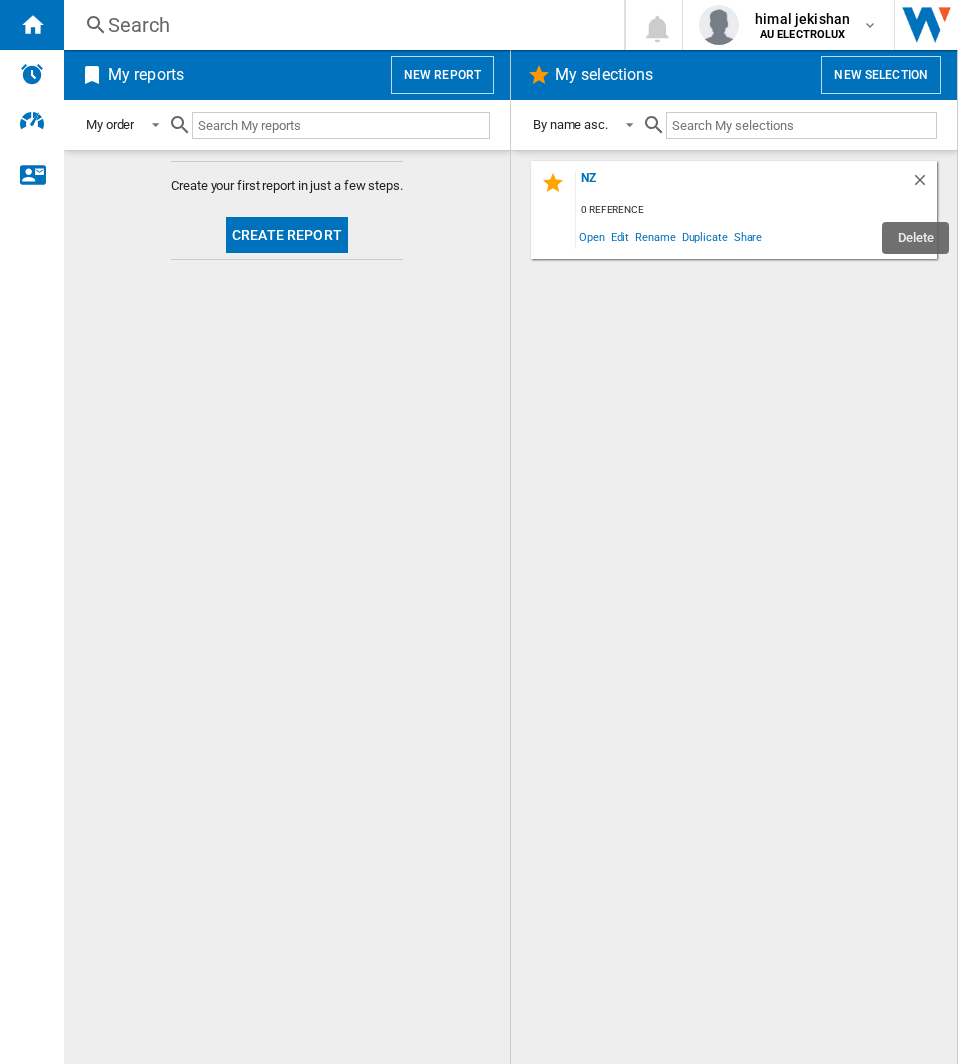 click 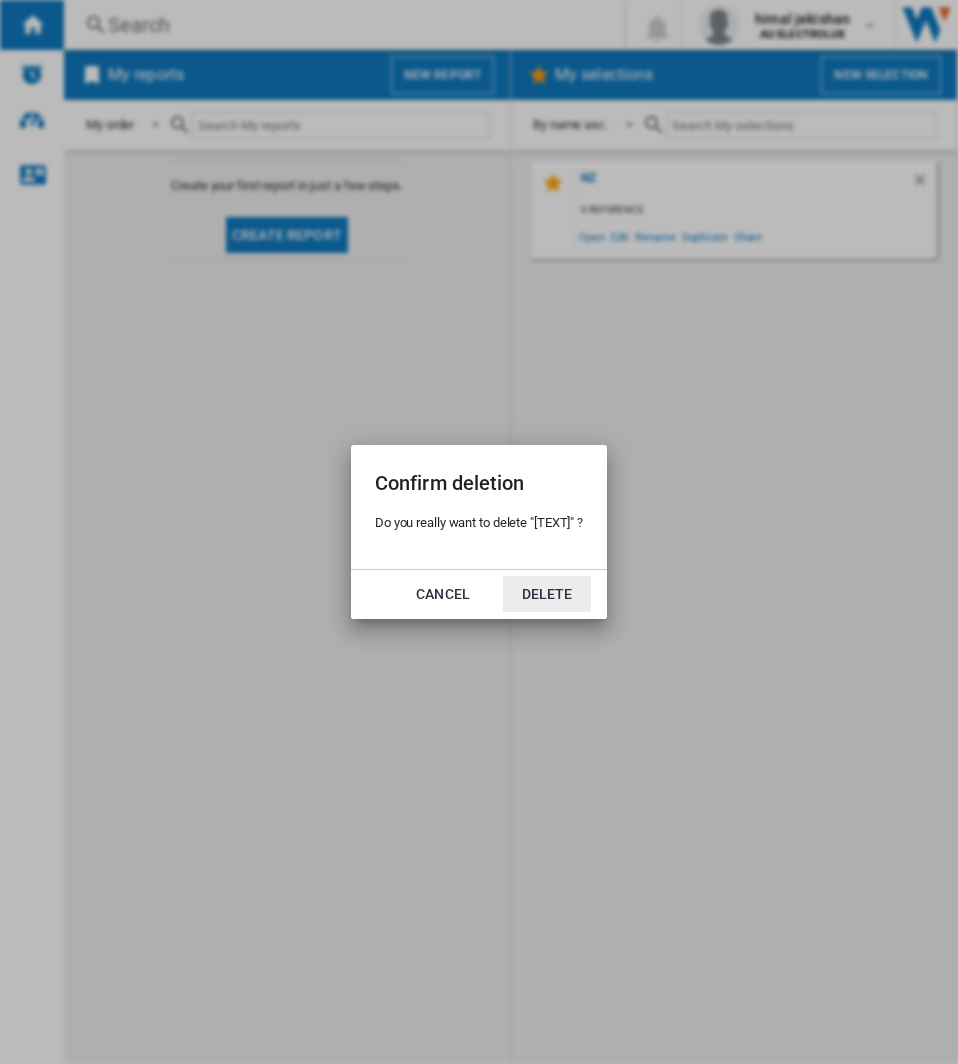 click on "Cancel" 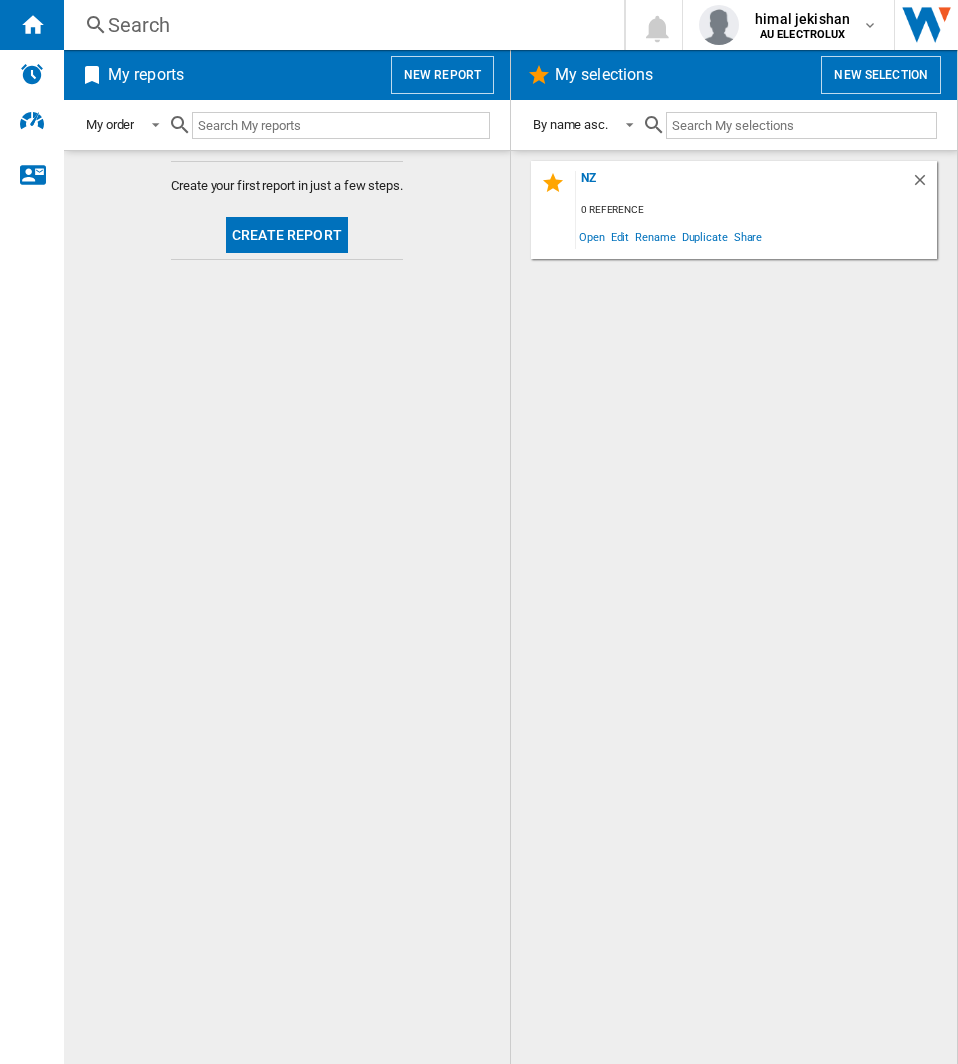 click on "Create report" 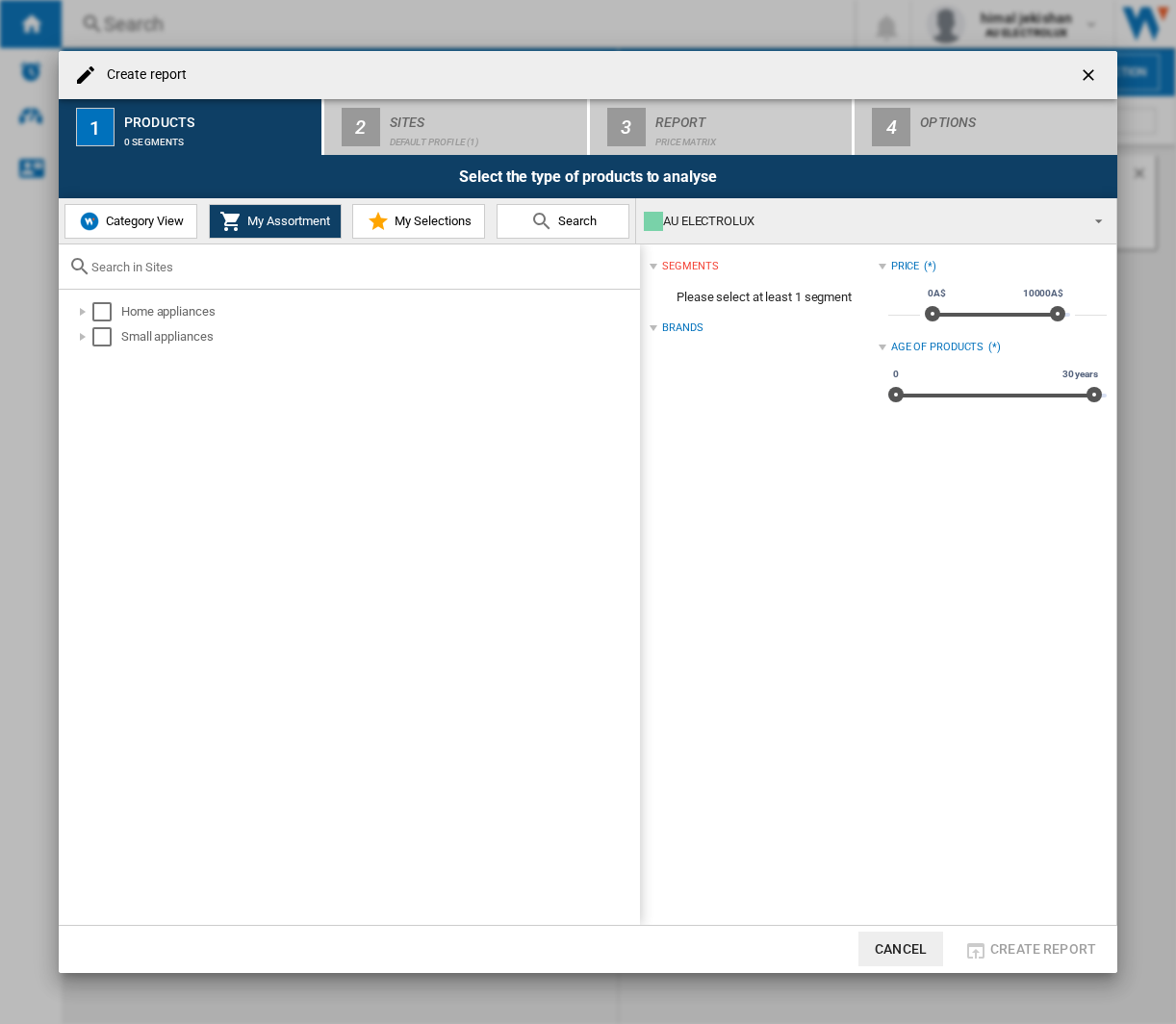 click at bounding box center [83, 312] 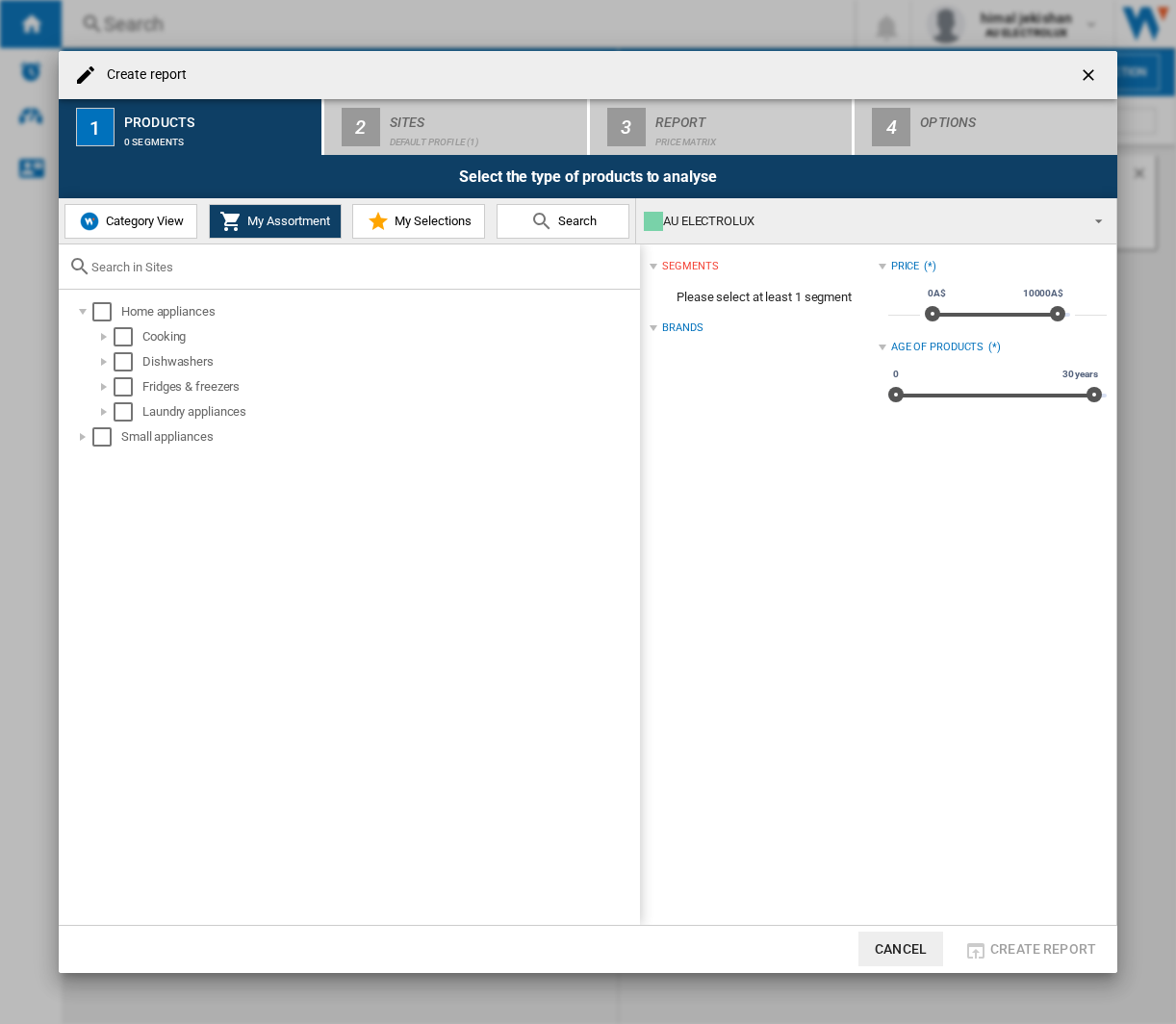 click at bounding box center [104, 337] 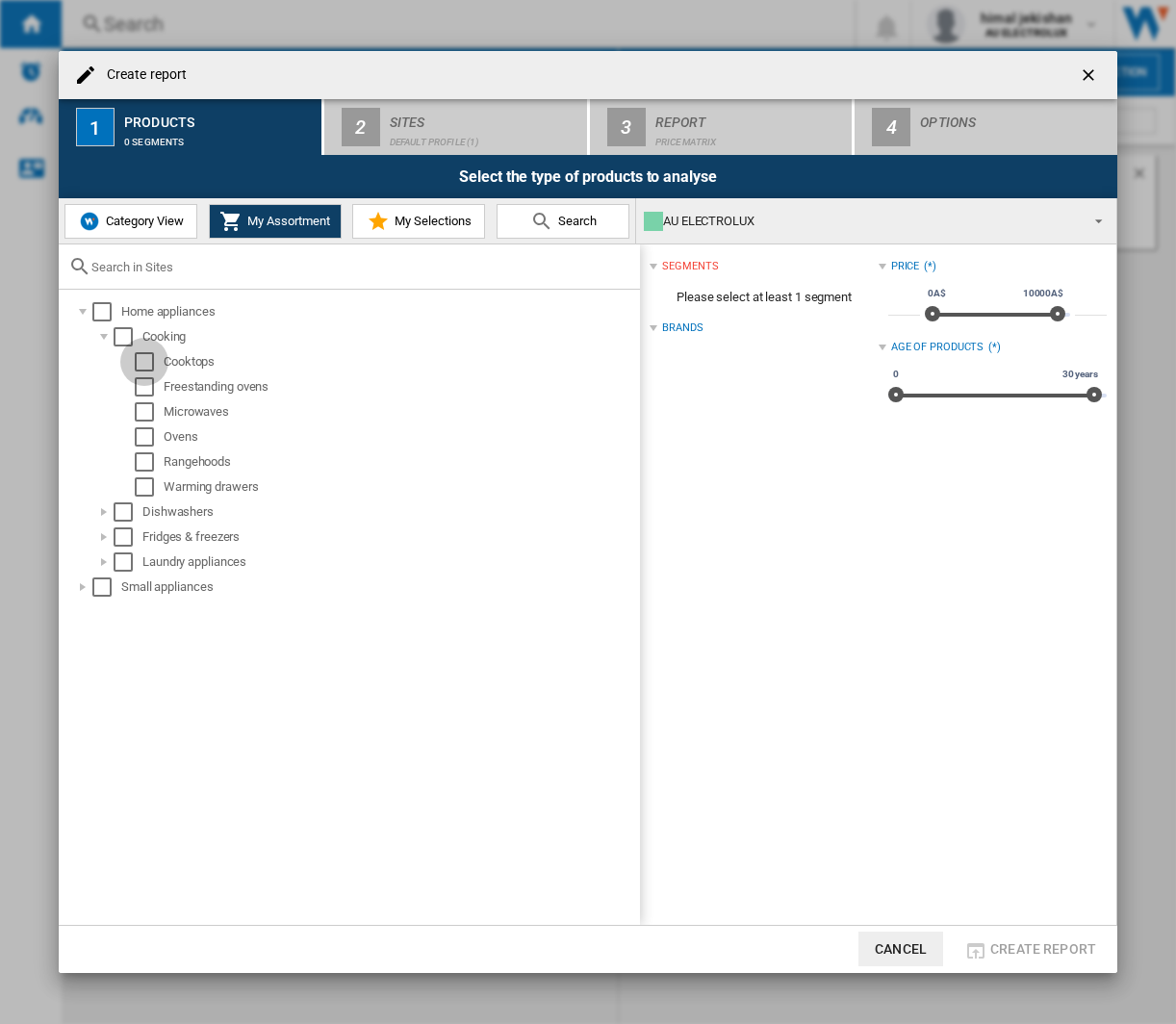 click at bounding box center [144, 362] 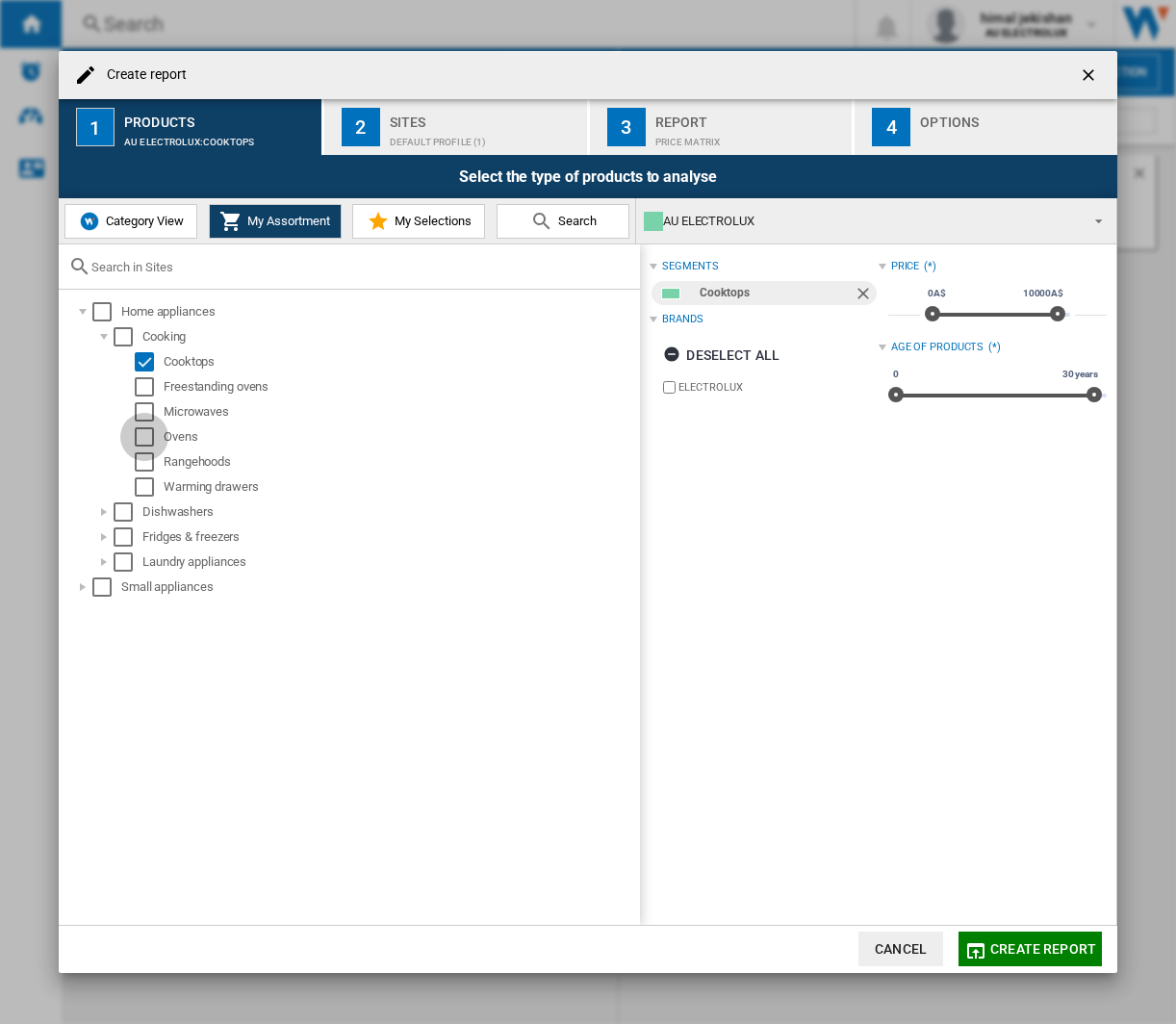 click at bounding box center [144, 437] 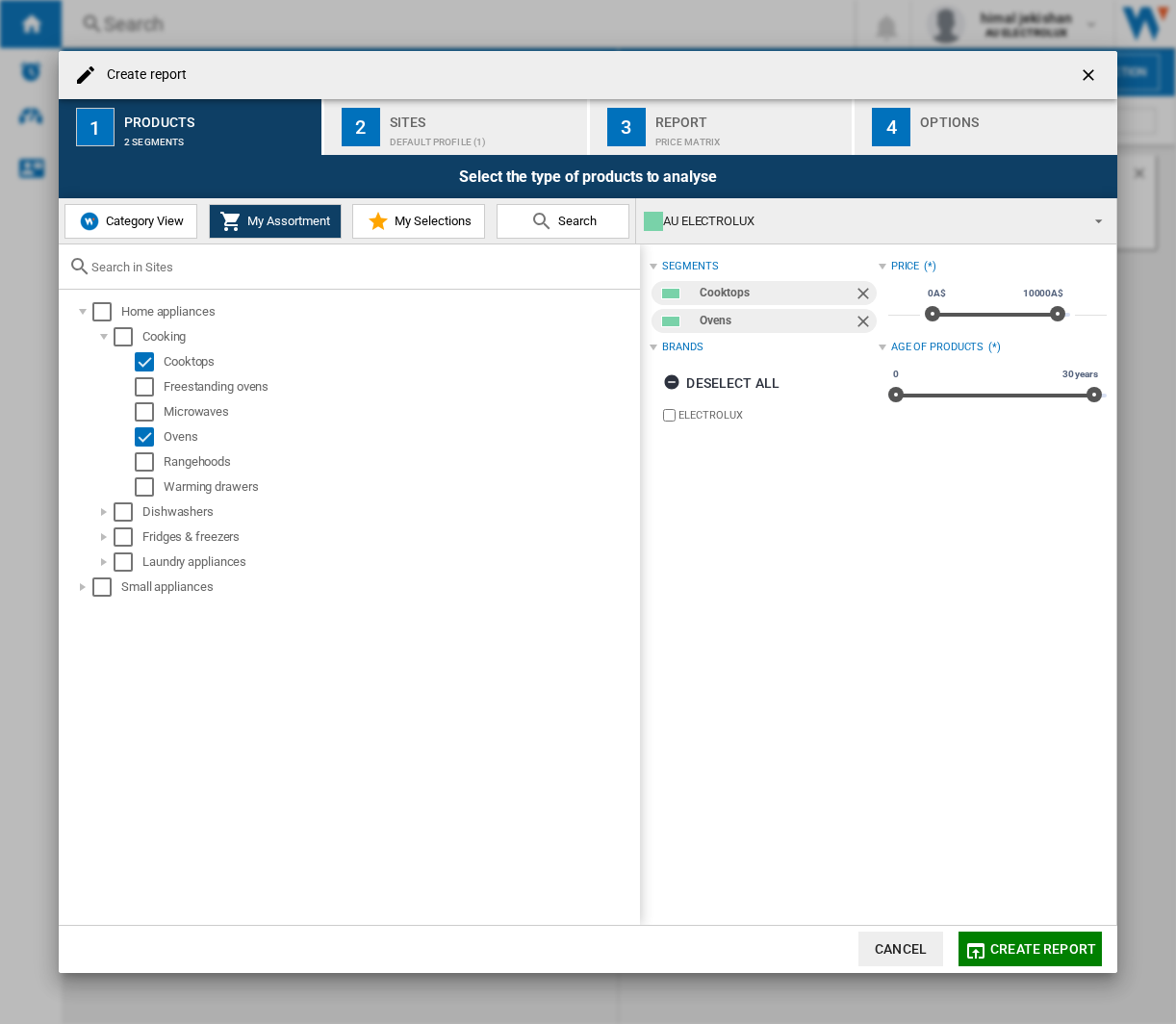 click on "Brands" at bounding box center [682, 347] 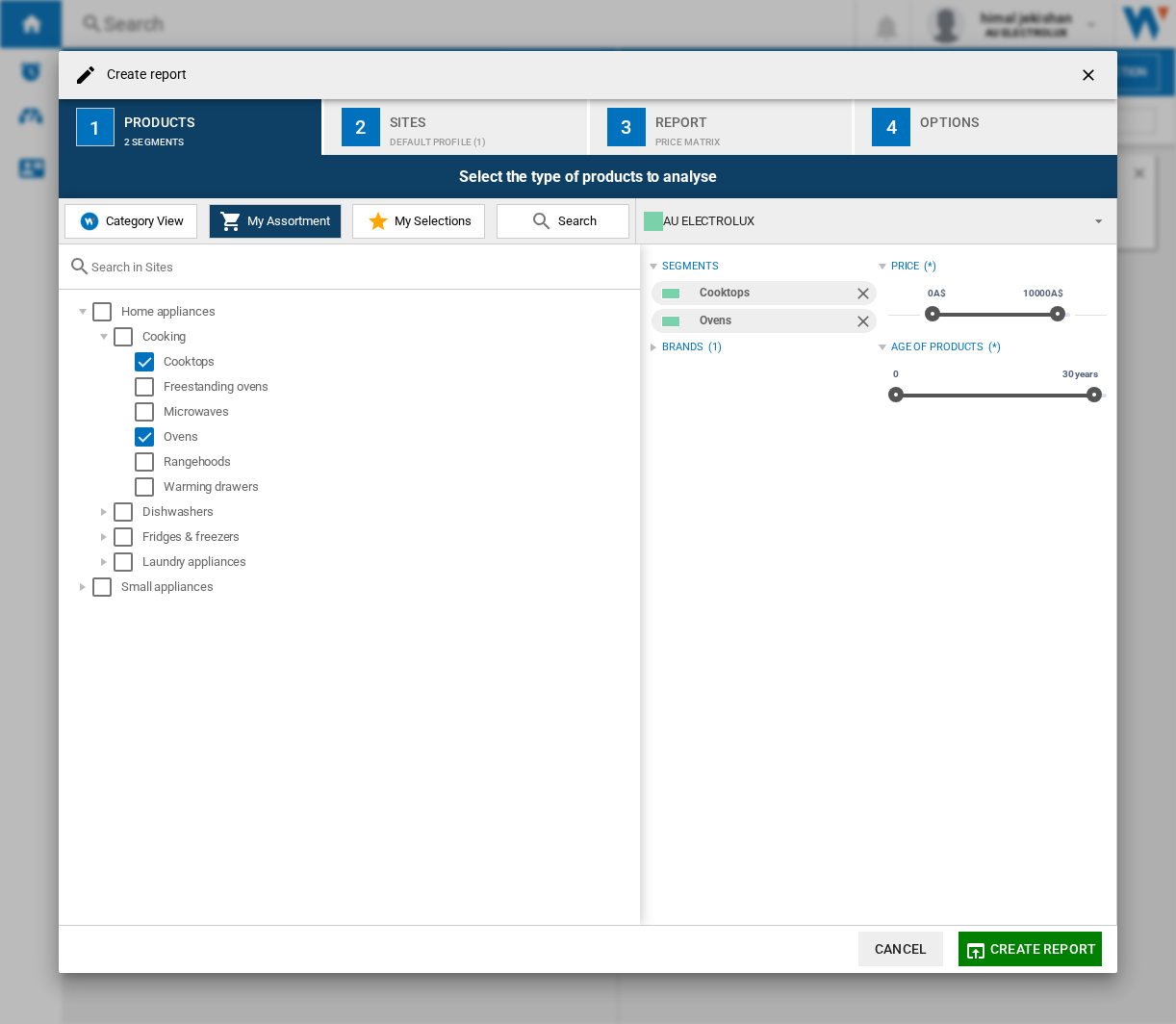 click on "Brands" at bounding box center (682, 347) 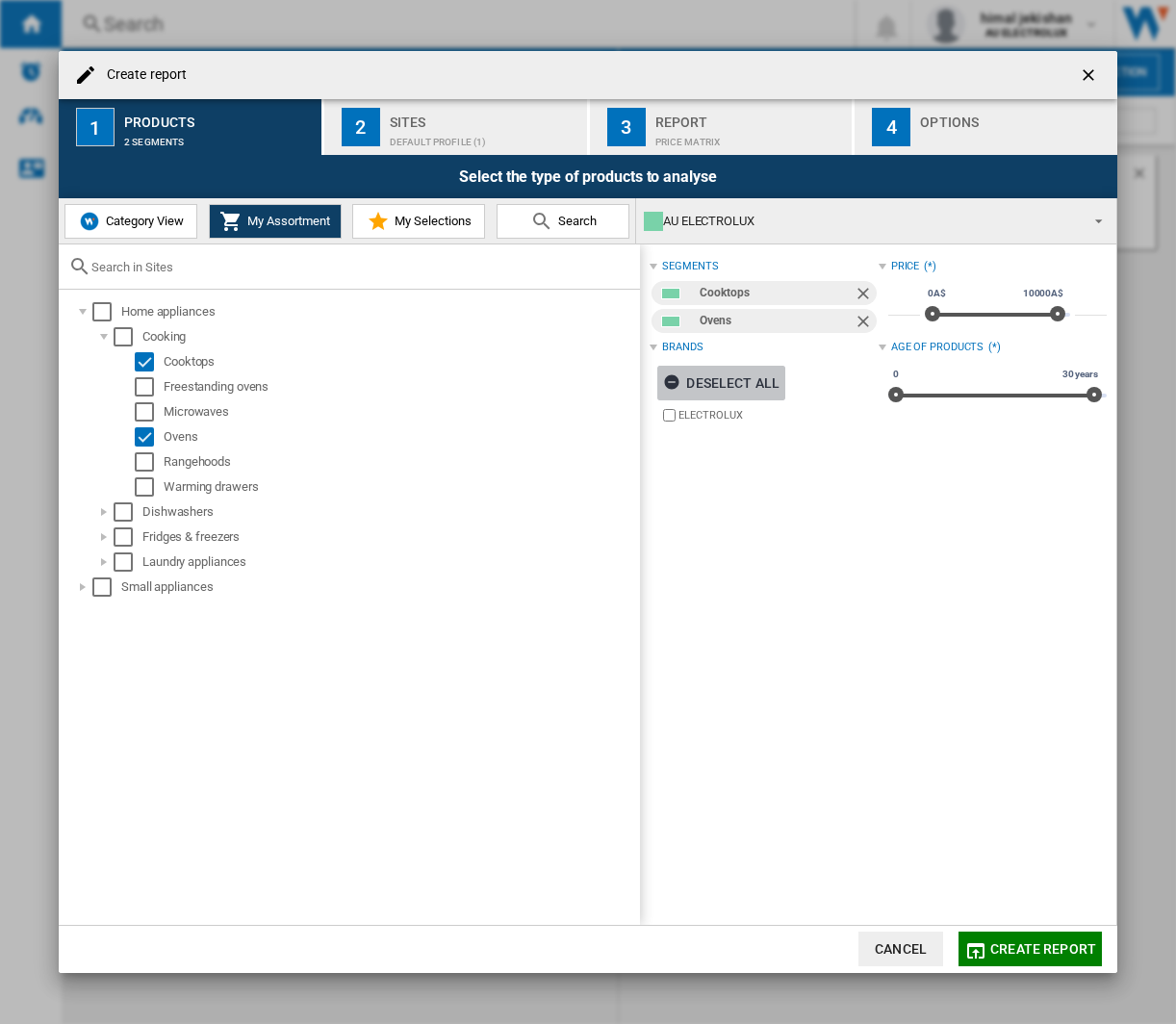 click on "Deselect all" at bounding box center [721, 383] 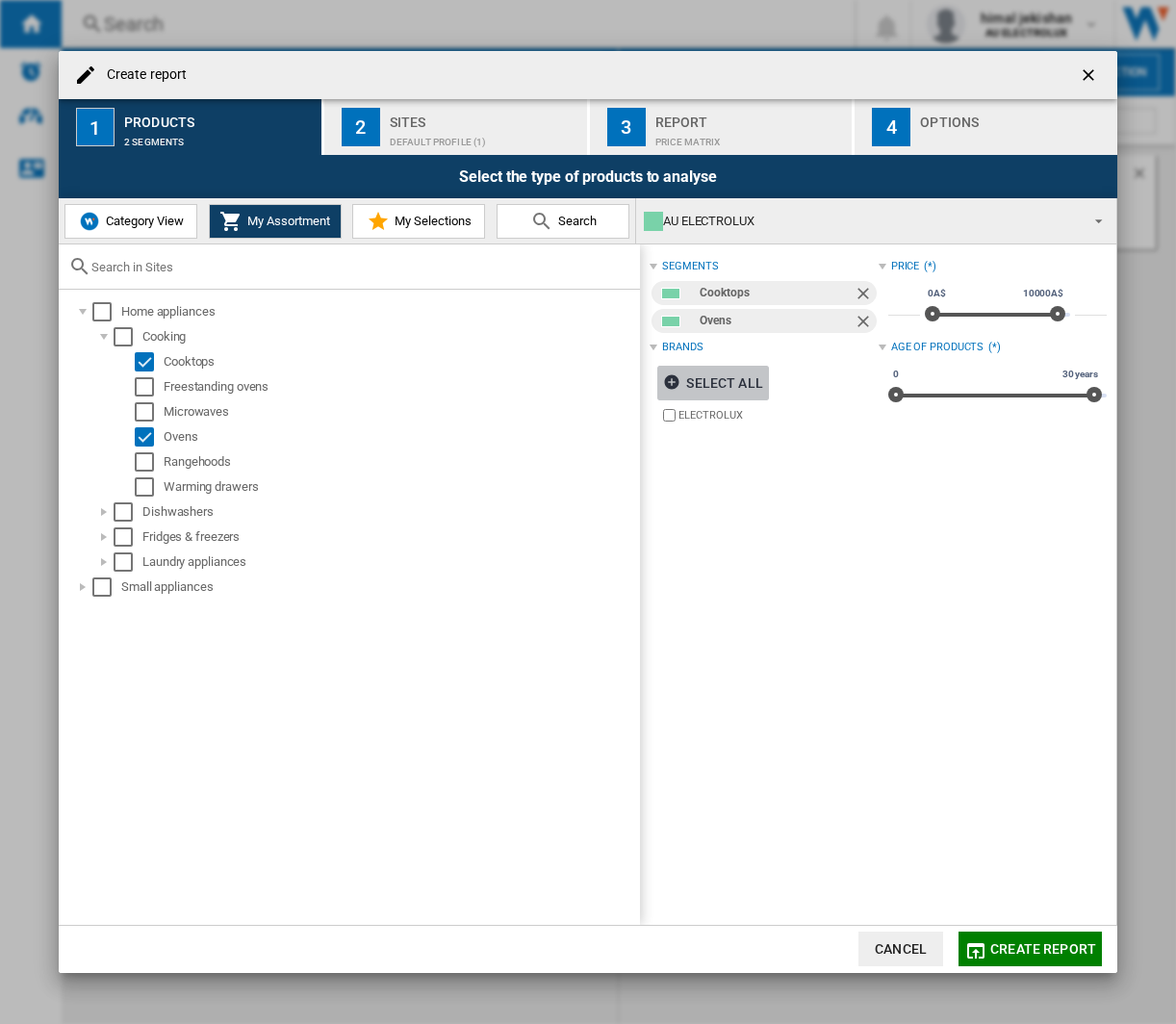 click on "Select all" at bounding box center (712, 383) 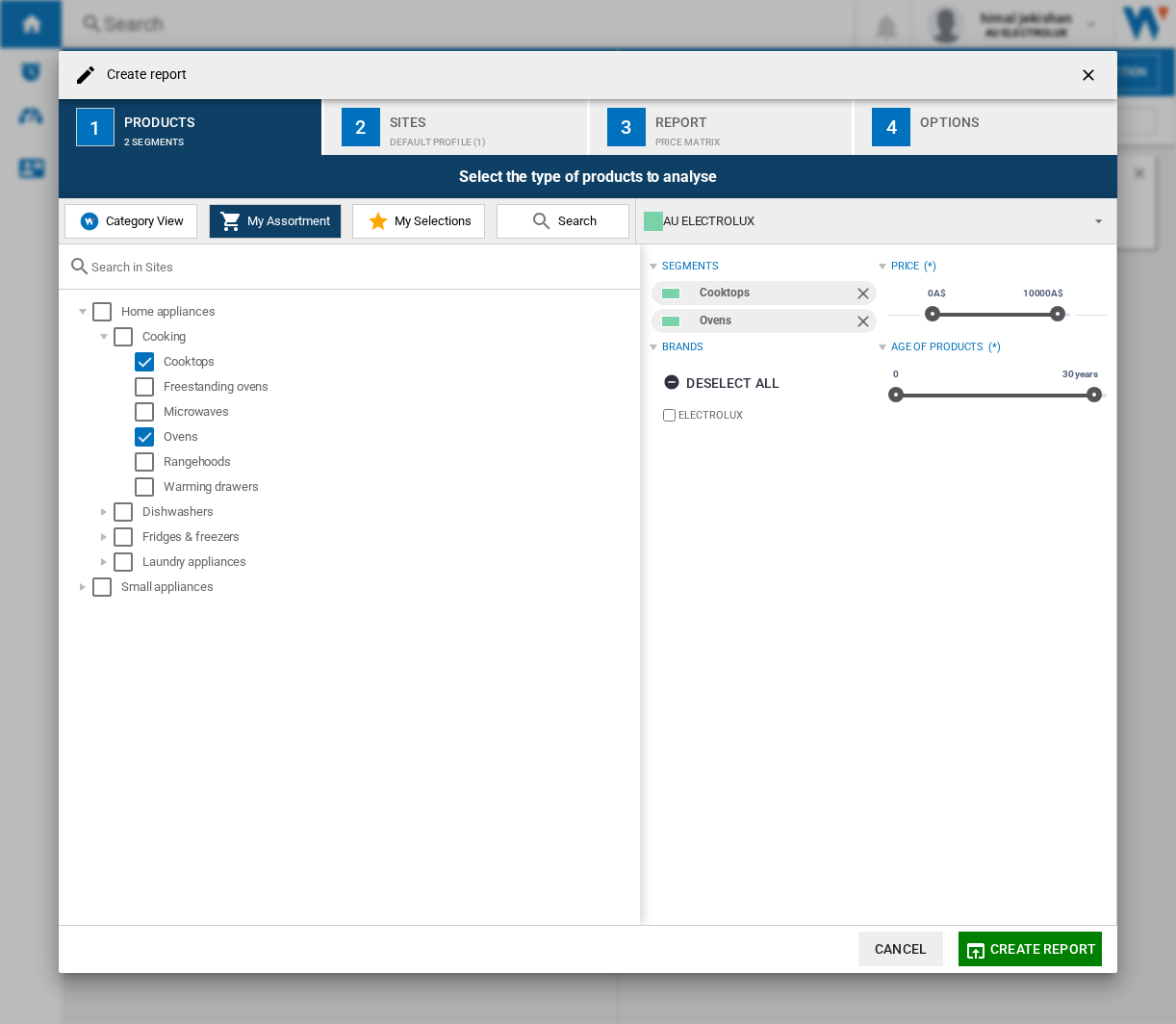 click on "Deselect all" at bounding box center [721, 383] 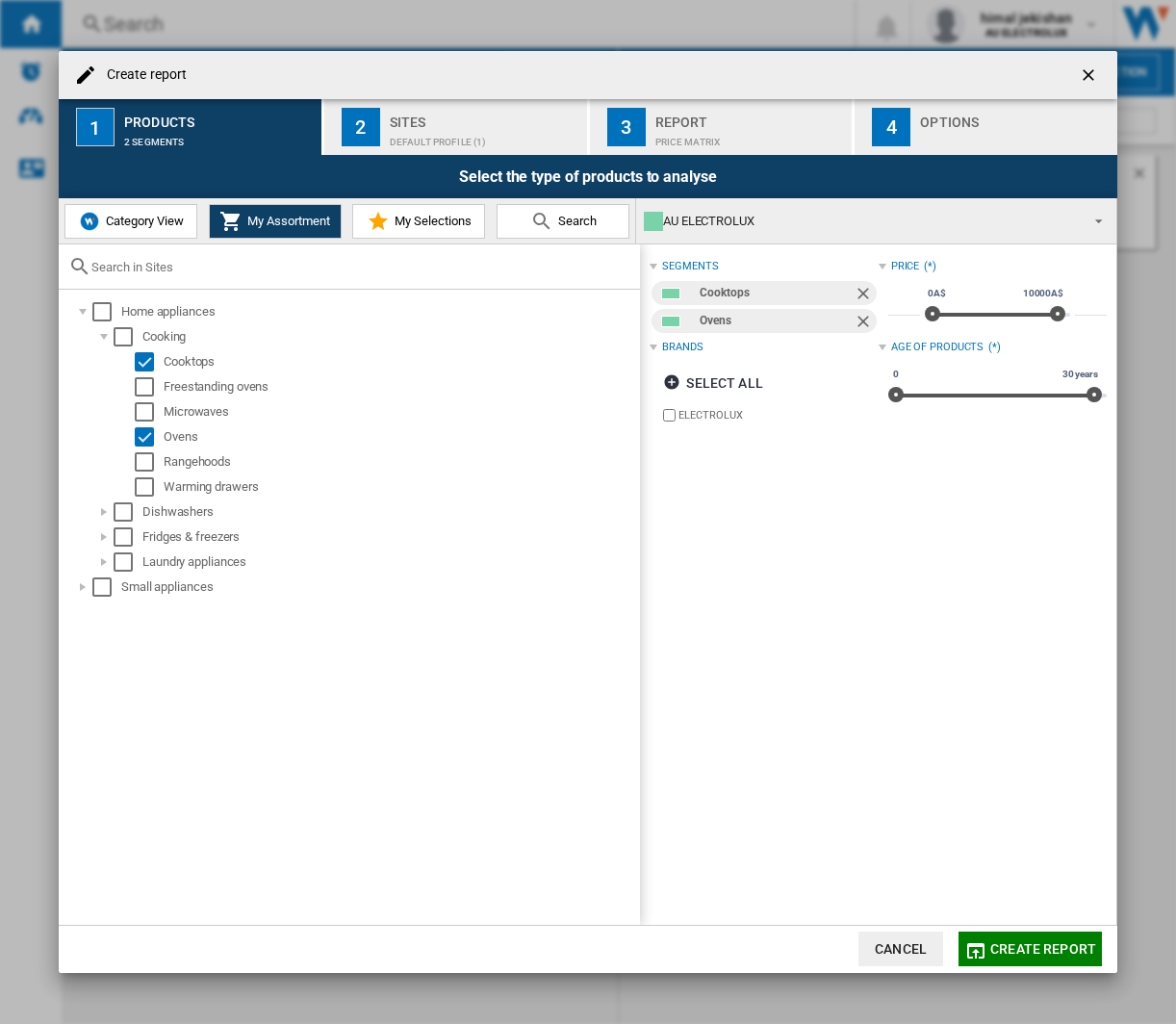 click on "ELECTROLUX" at bounding box center (778, 415) 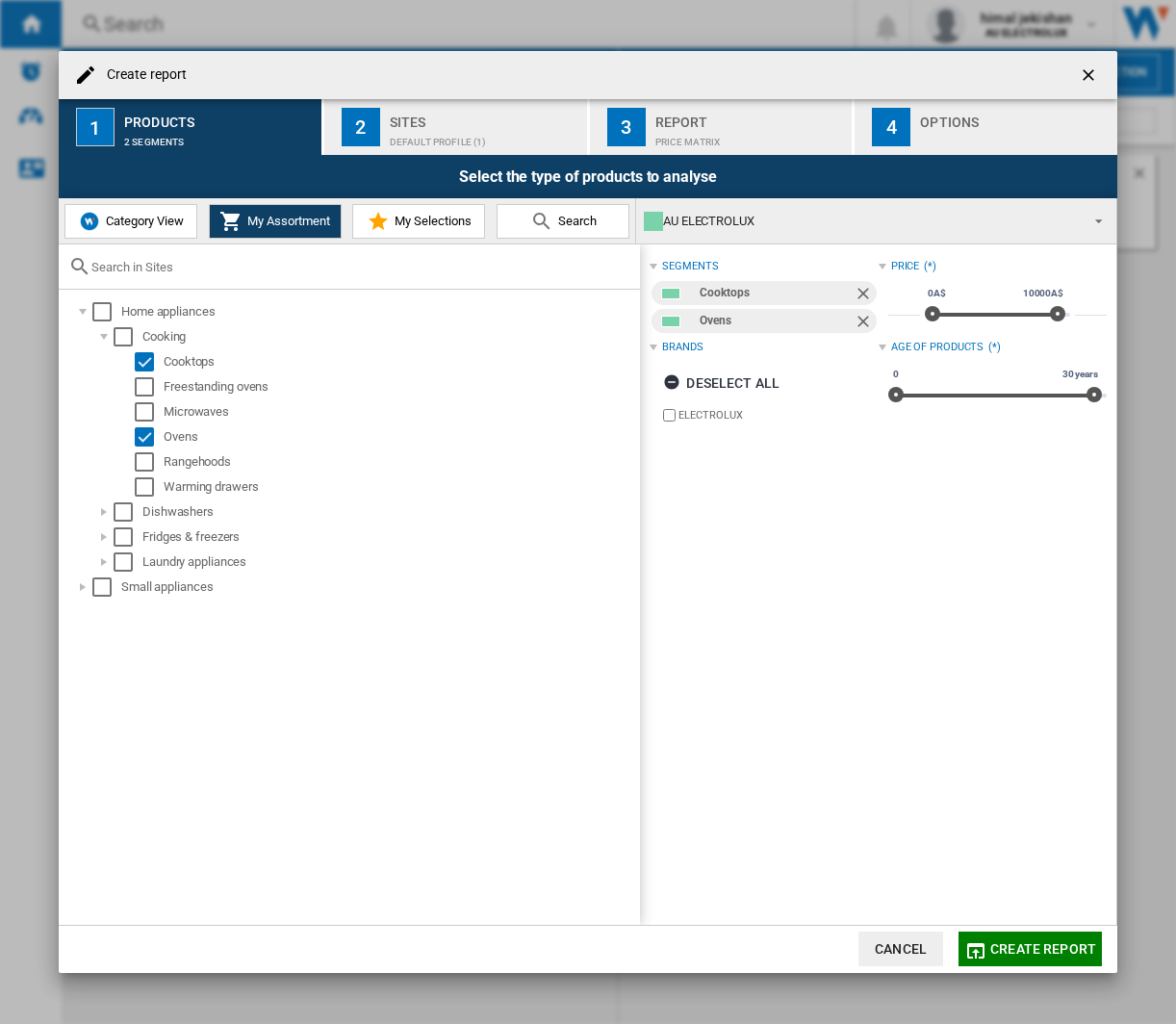 click on "ELECTROLUX" at bounding box center (778, 415) 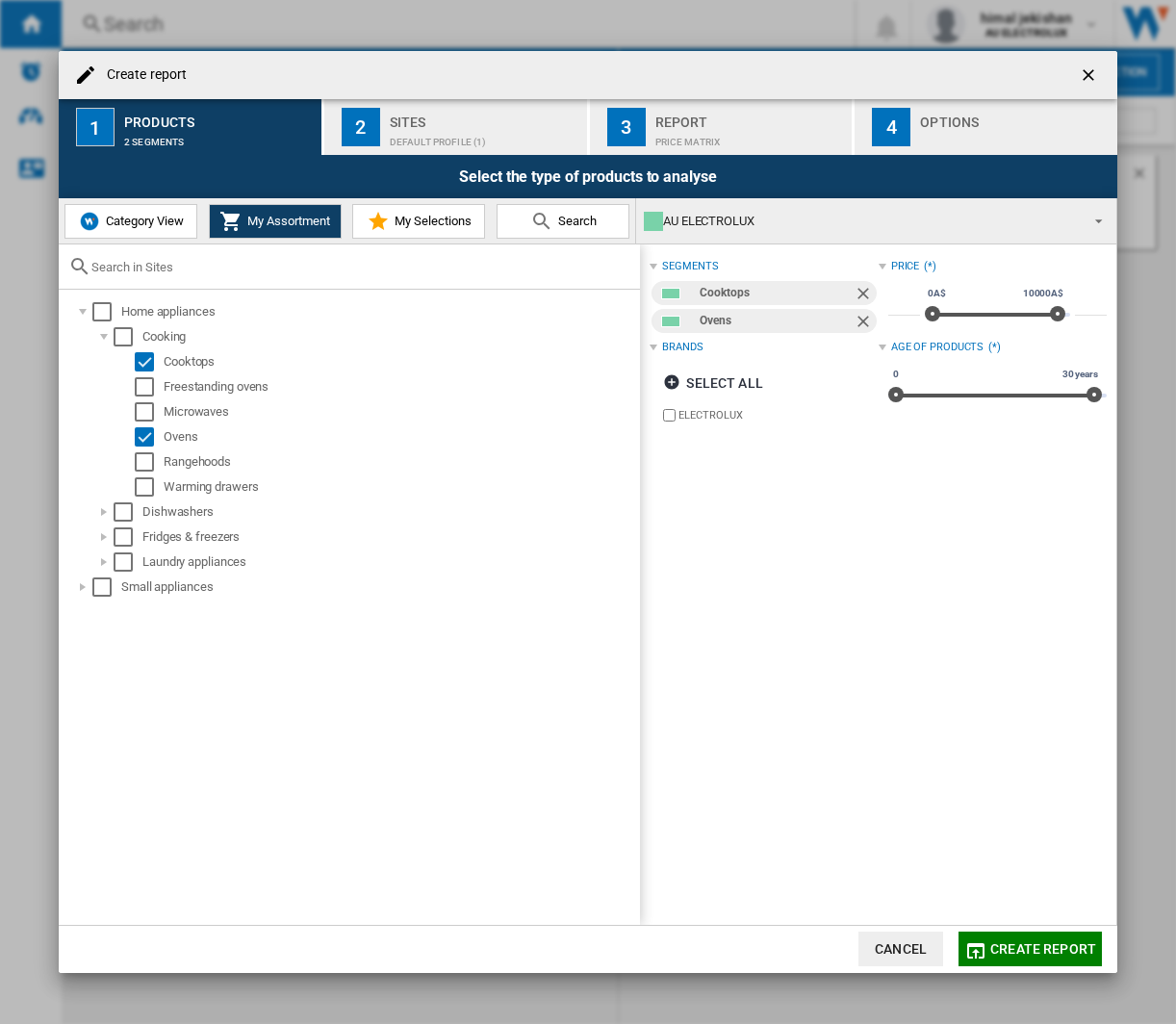 click on "Select all" at bounding box center (712, 383) 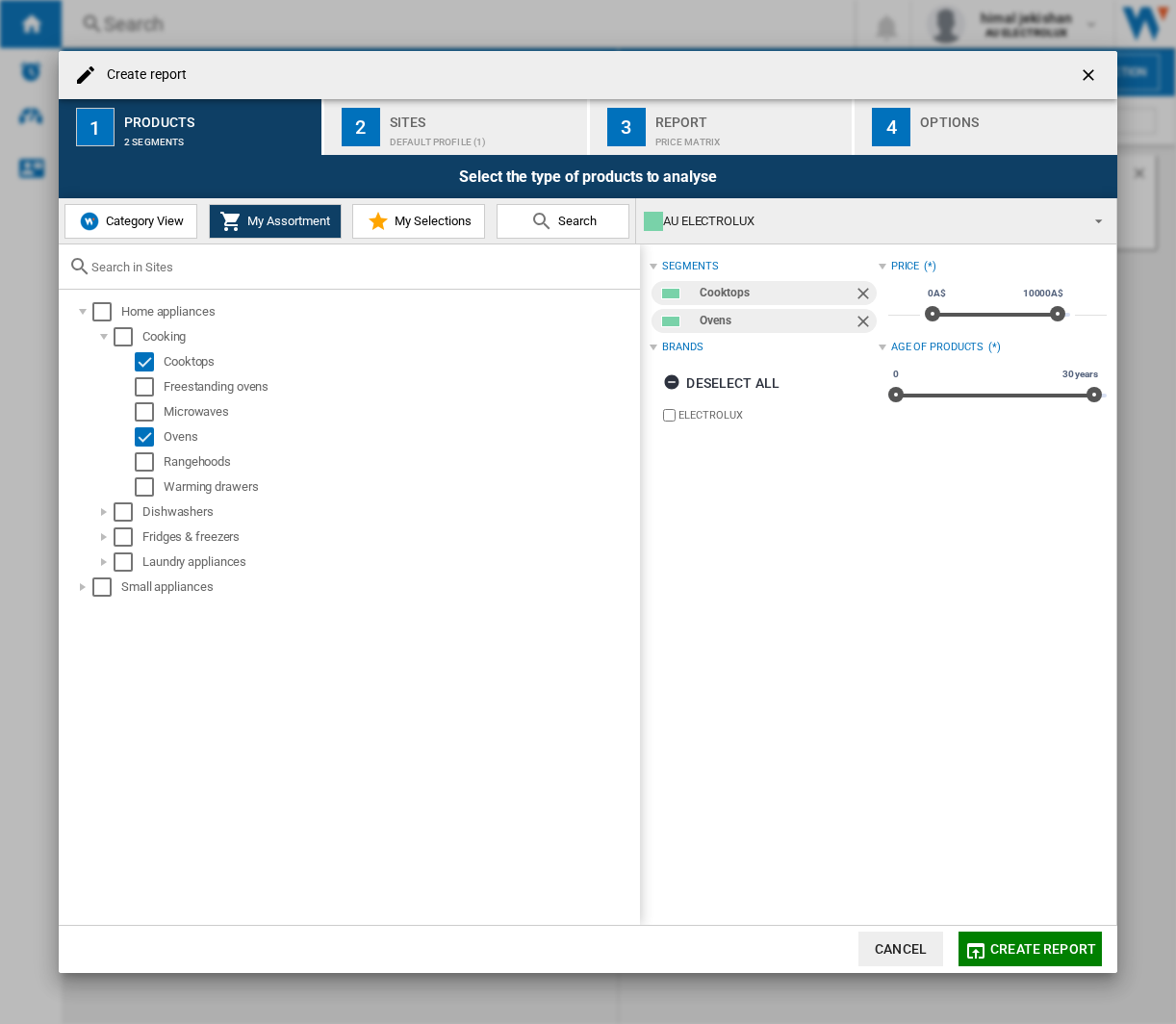 click on "Deselect all" at bounding box center (721, 383) 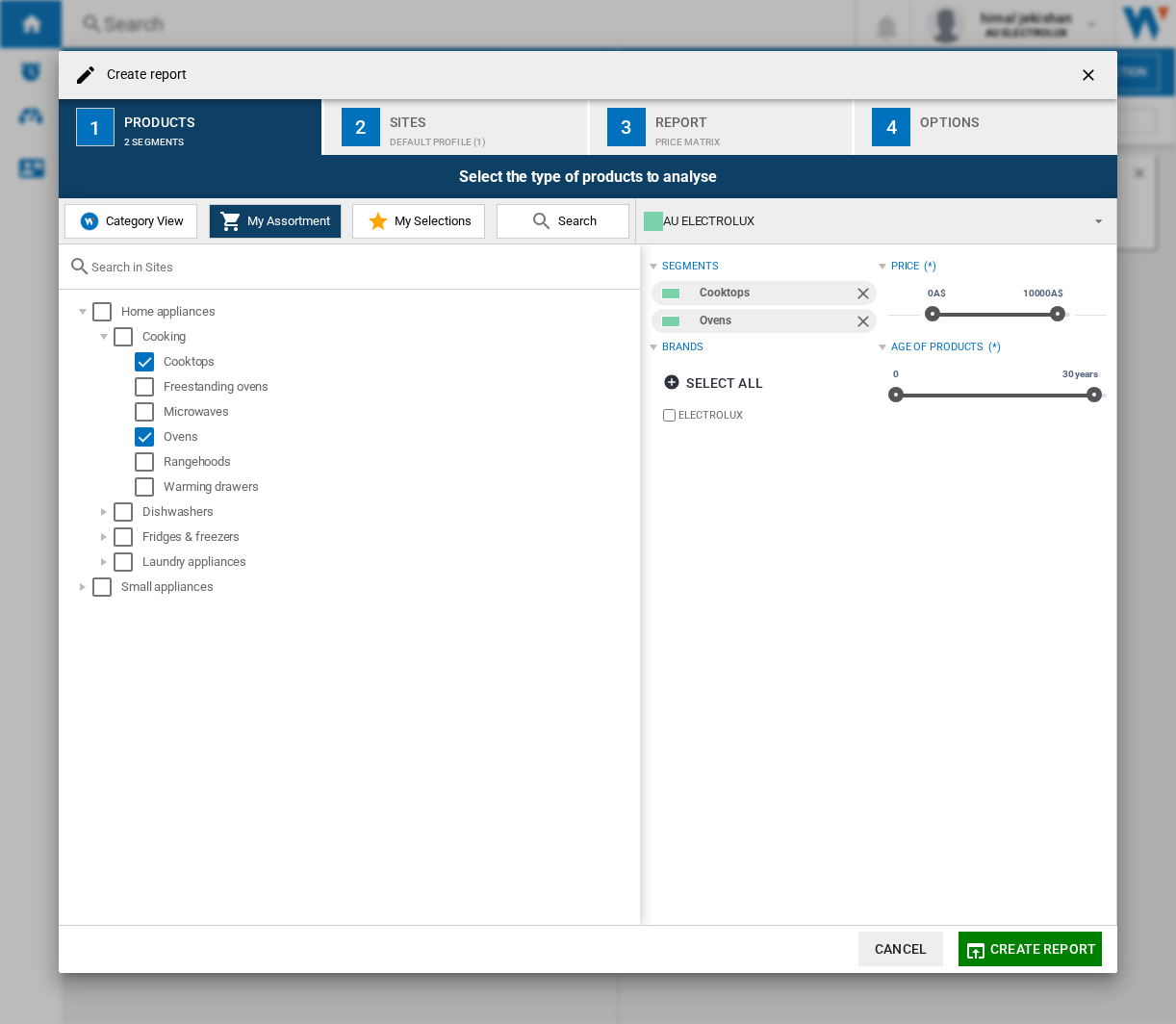 click on "AU ELECTROLUX" at bounding box center (860, 221) 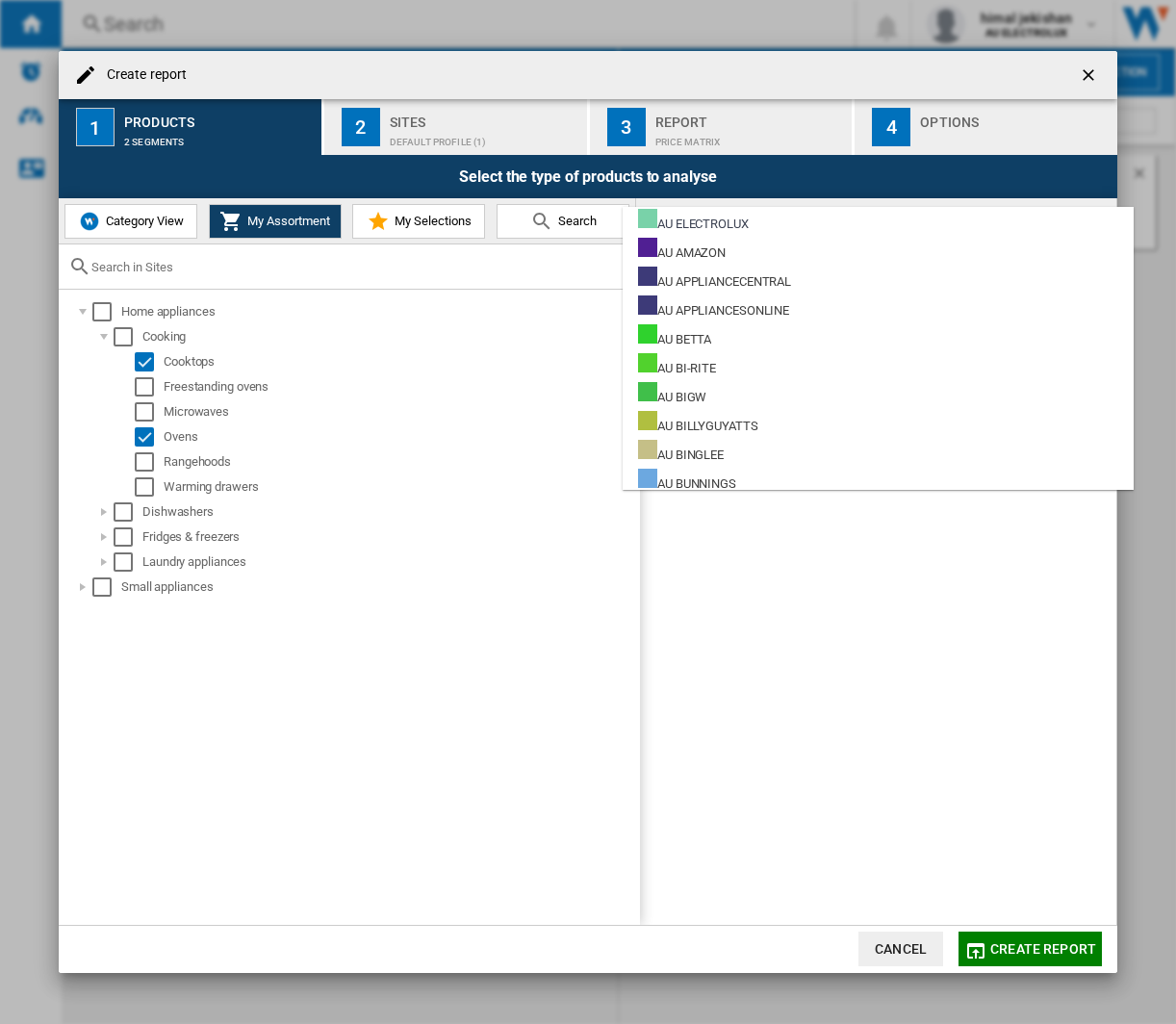 click on "AU ELECTROLUX" at bounding box center [693, 220] 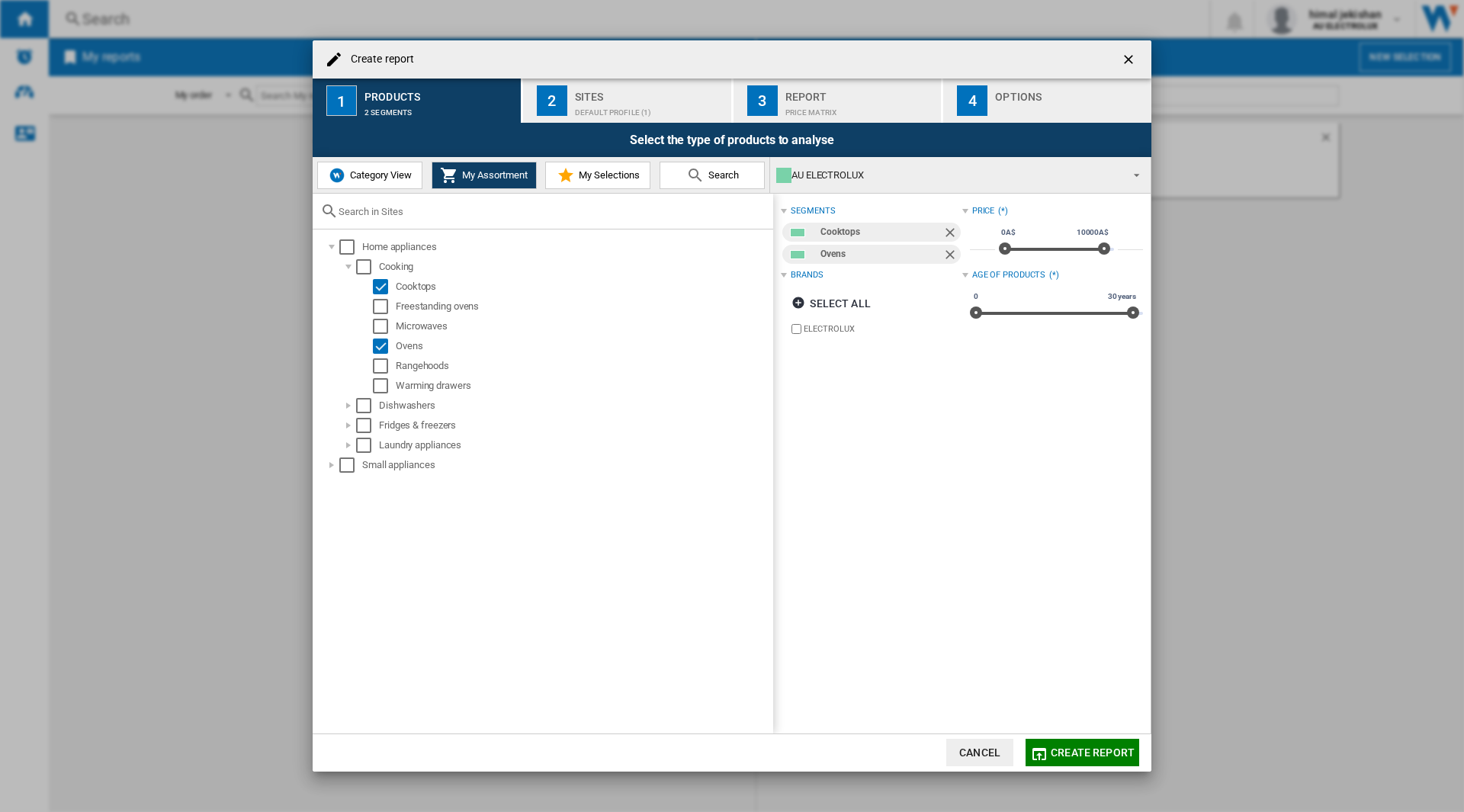 click on "ELECTROLUX" at bounding box center (882, 329) 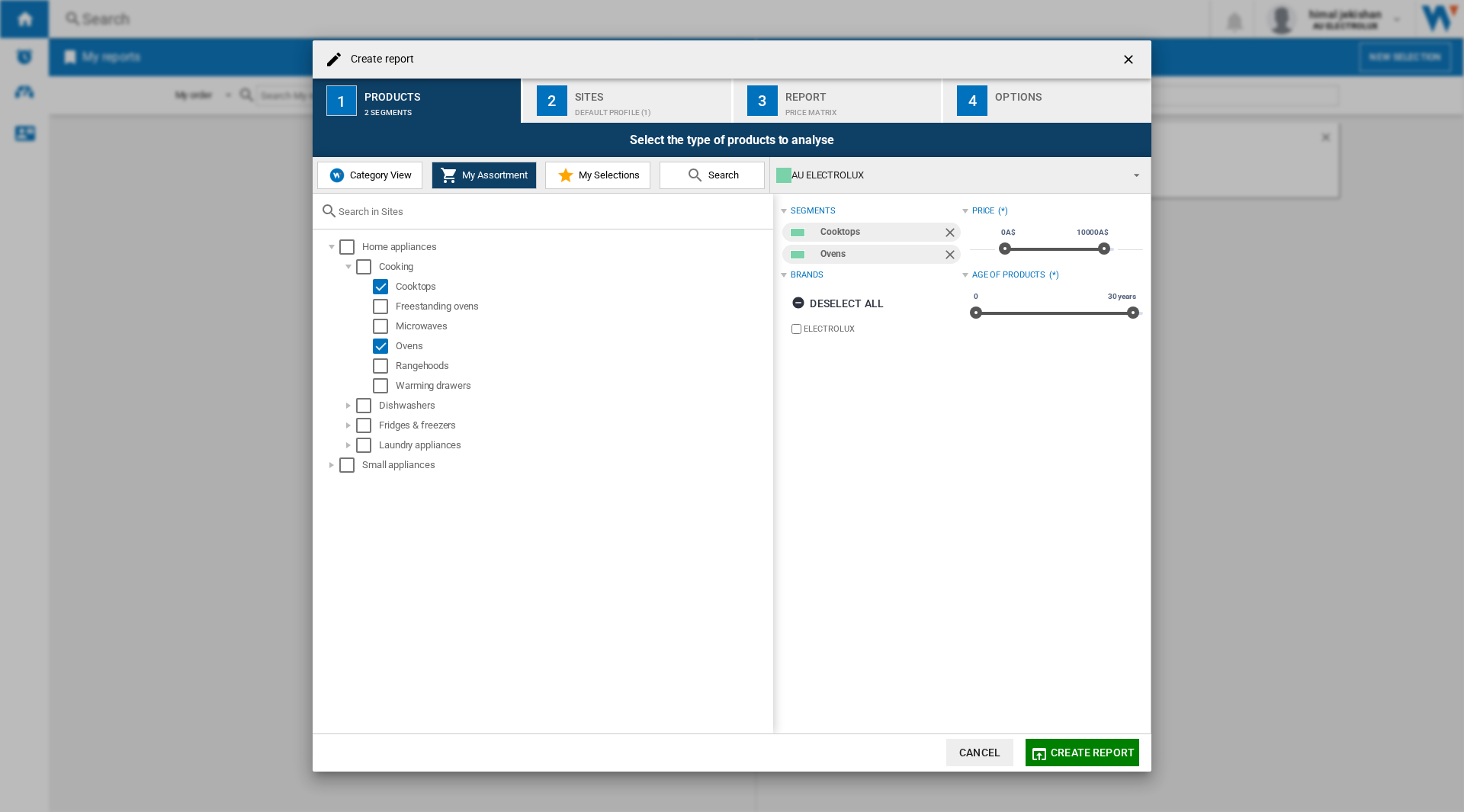 click on "ELECTROLUX" at bounding box center (882, 329) 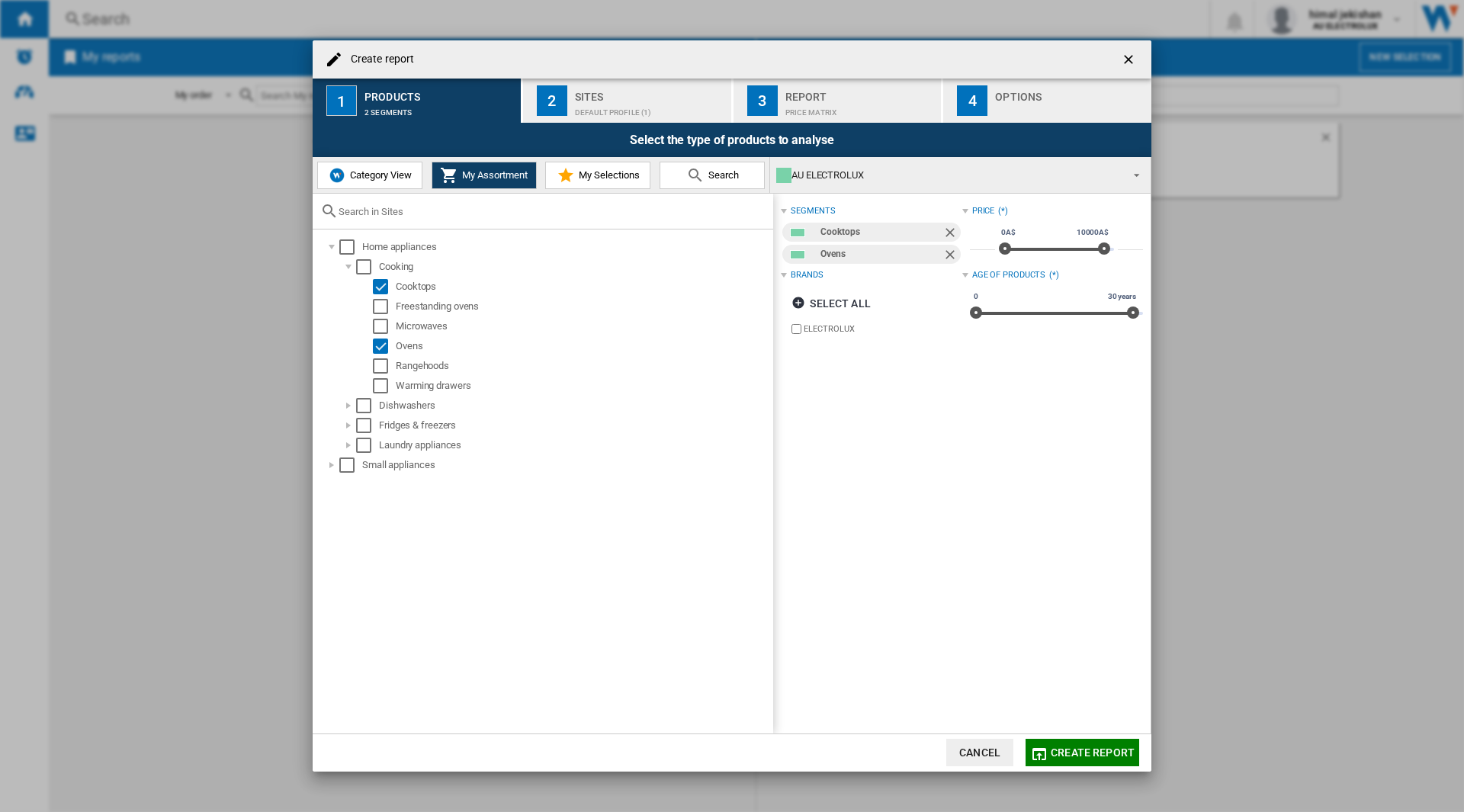 click on "Select all" at bounding box center [830, 303] 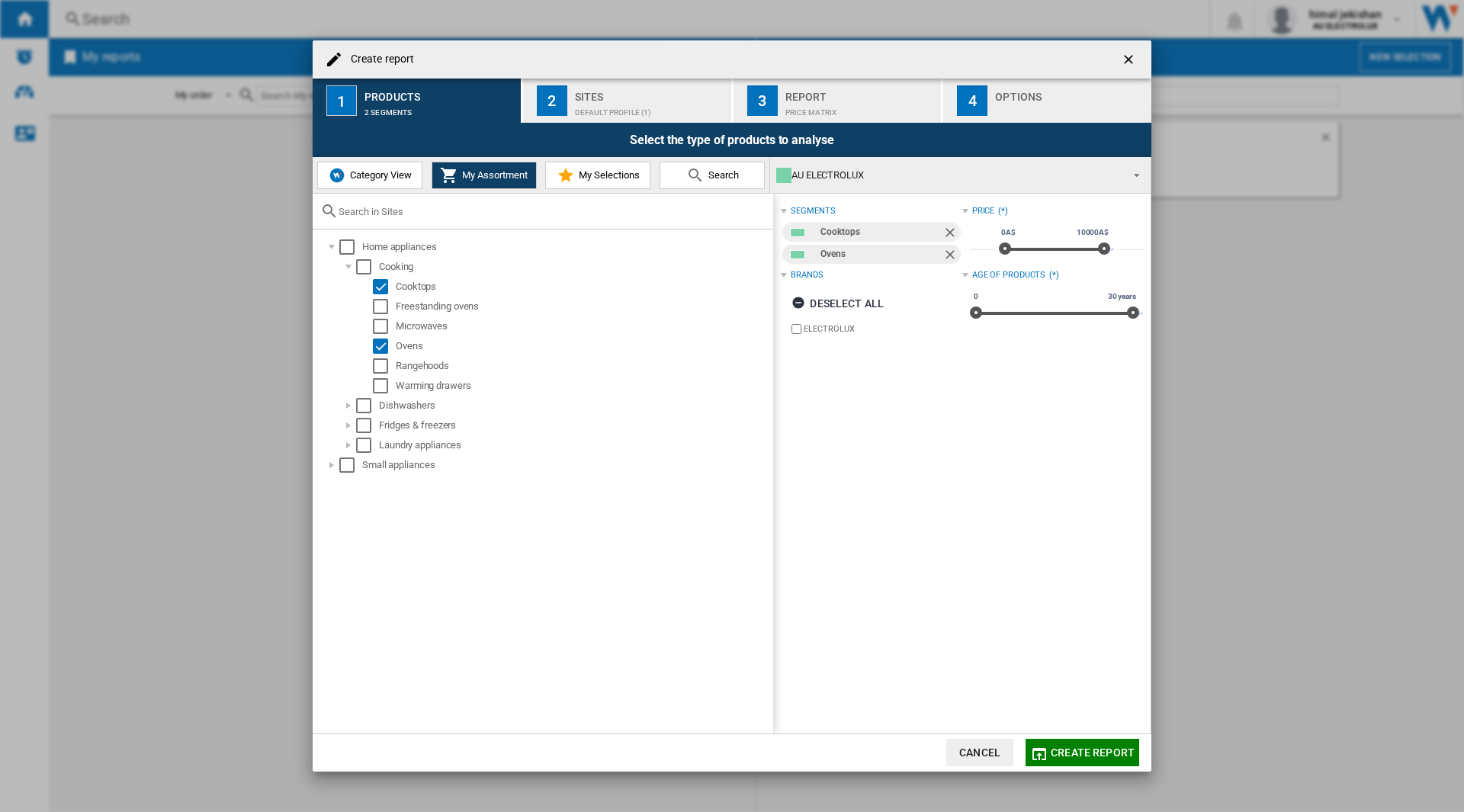 click on "Deselect all" at bounding box center [837, 303] 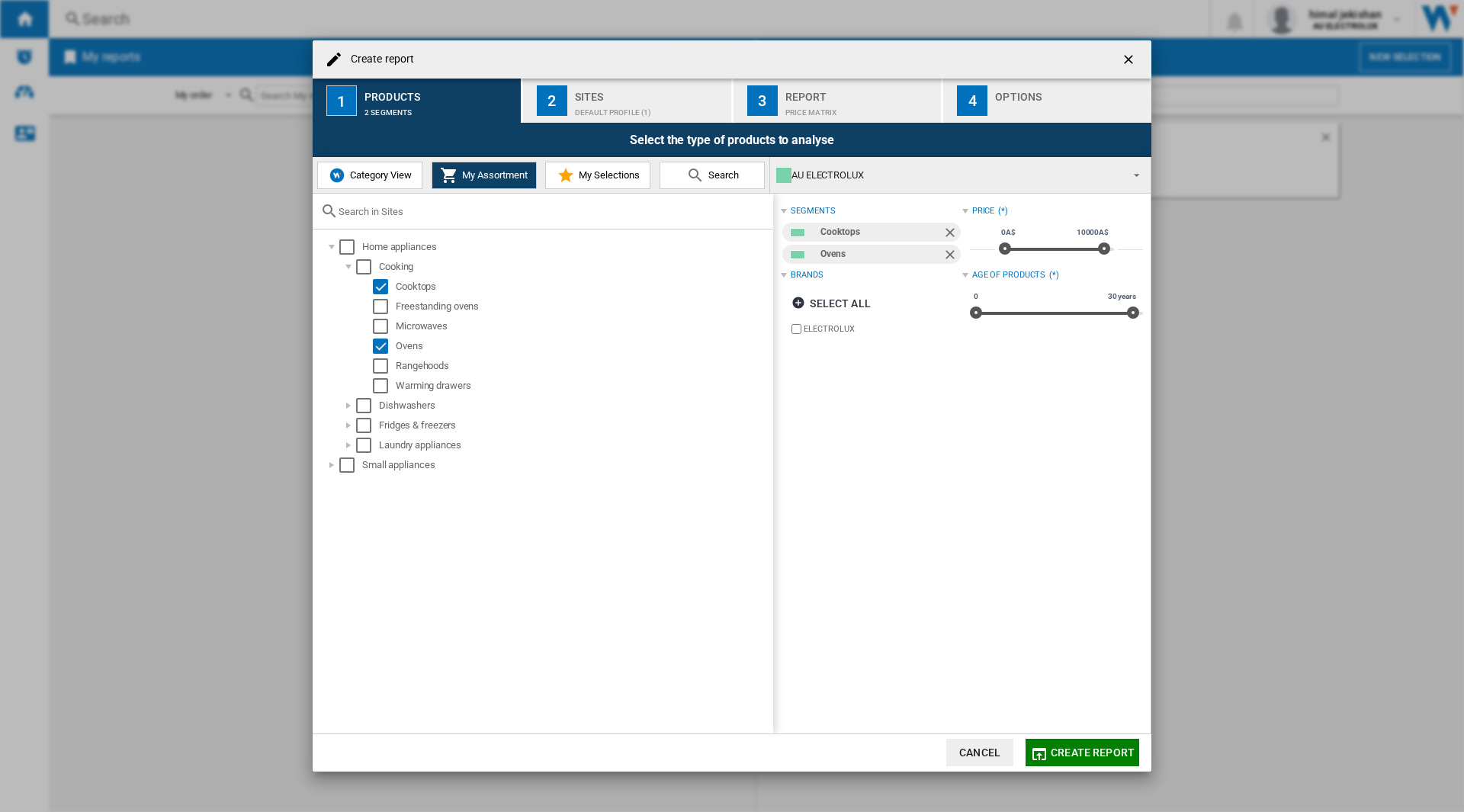 click on "Select all" at bounding box center (830, 303) 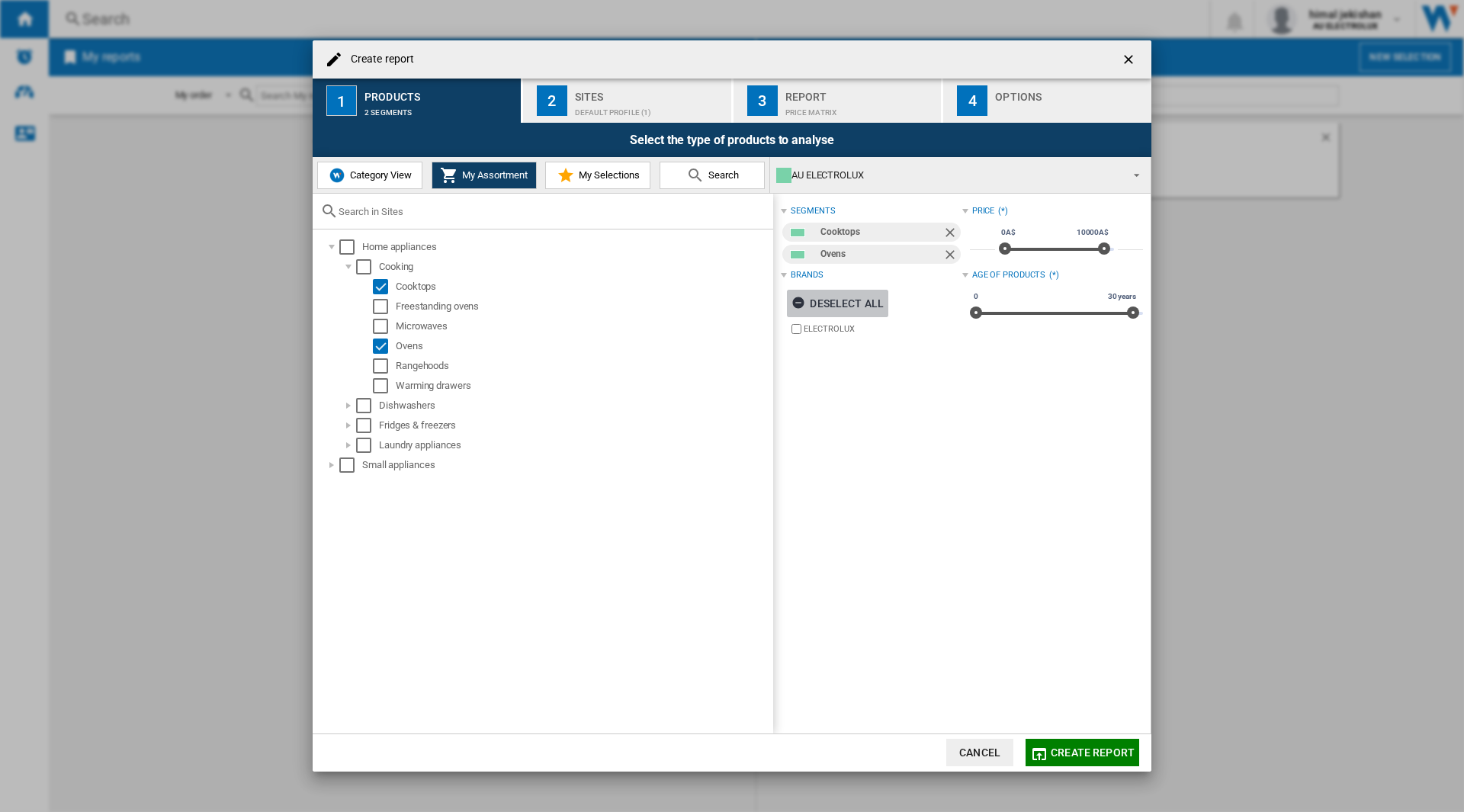 click on "Deselect all" at bounding box center [837, 303] 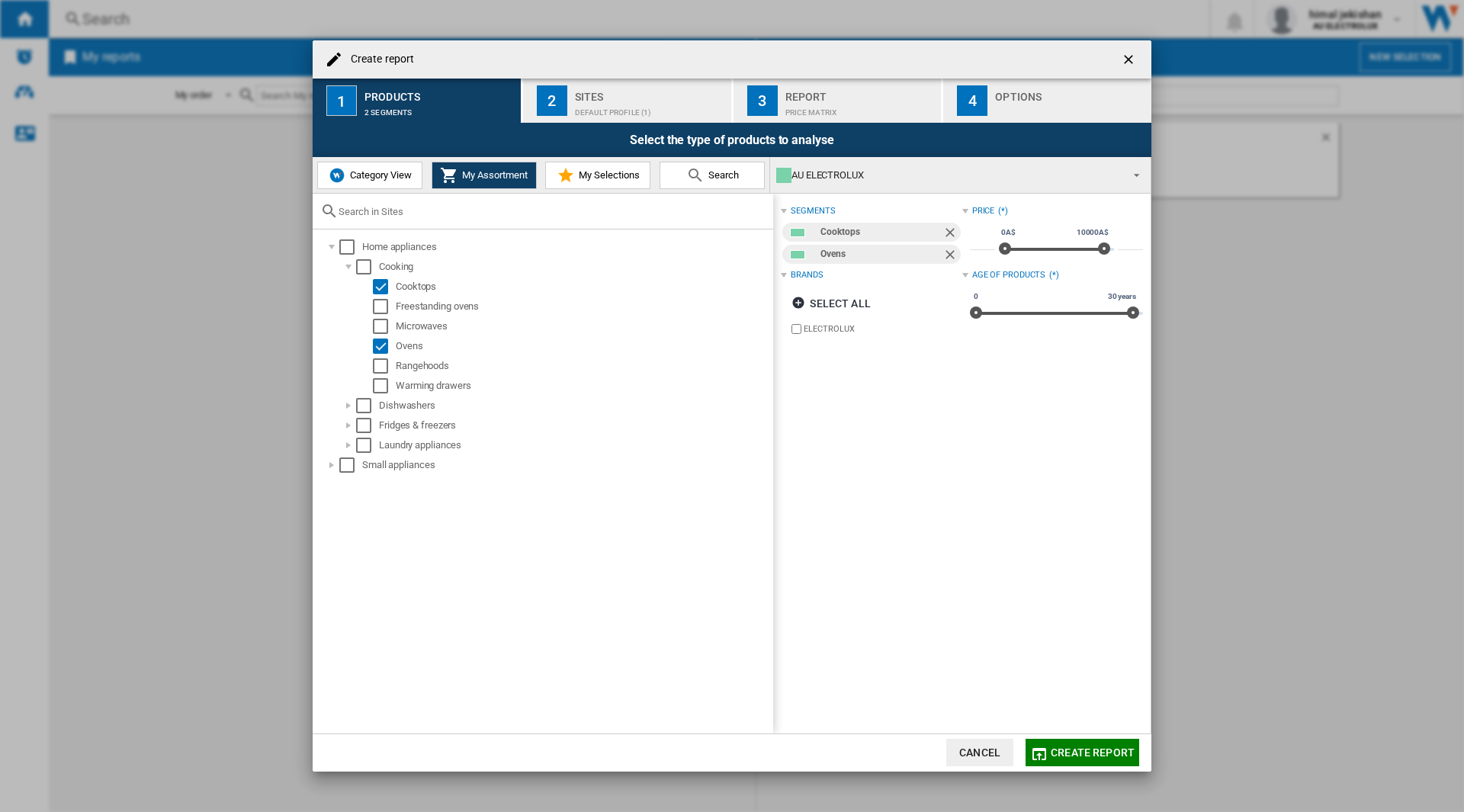 click on "Select all" at bounding box center (830, 303) 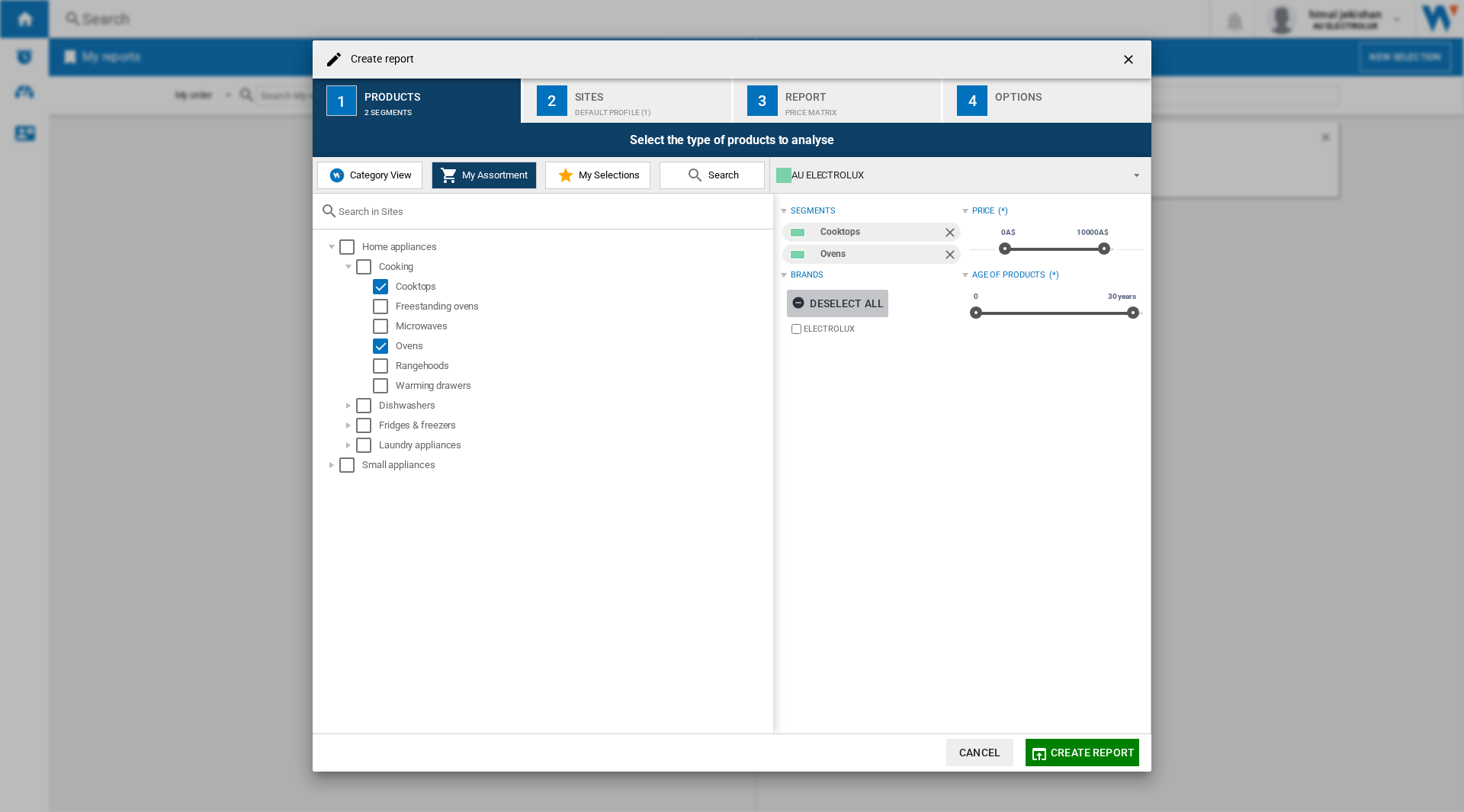 click on "Deselect all" at bounding box center [837, 303] 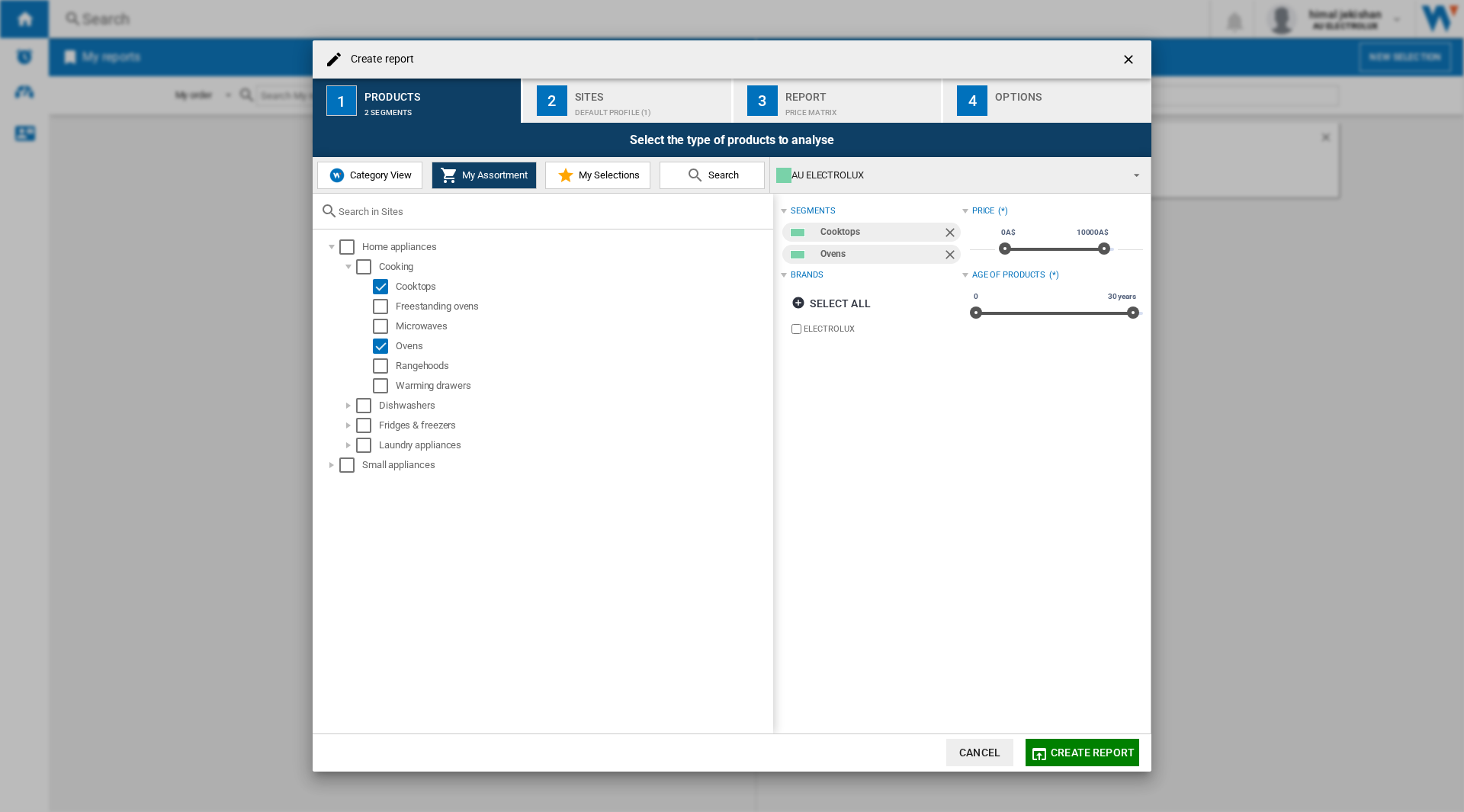 click on "AU ELECTROLUX" at bounding box center [960, 175] 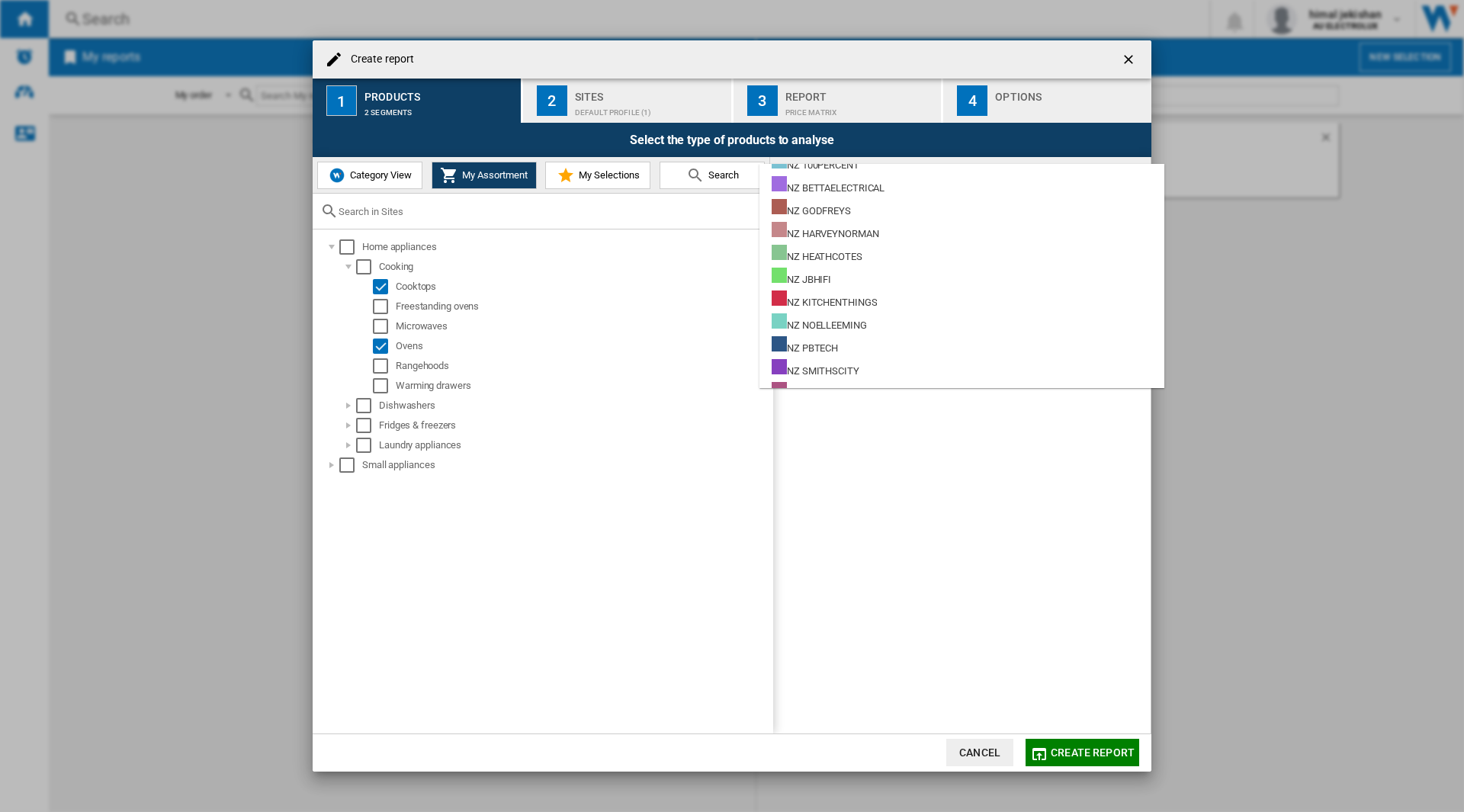 scroll, scrollTop: 737, scrollLeft: 0, axis: vertical 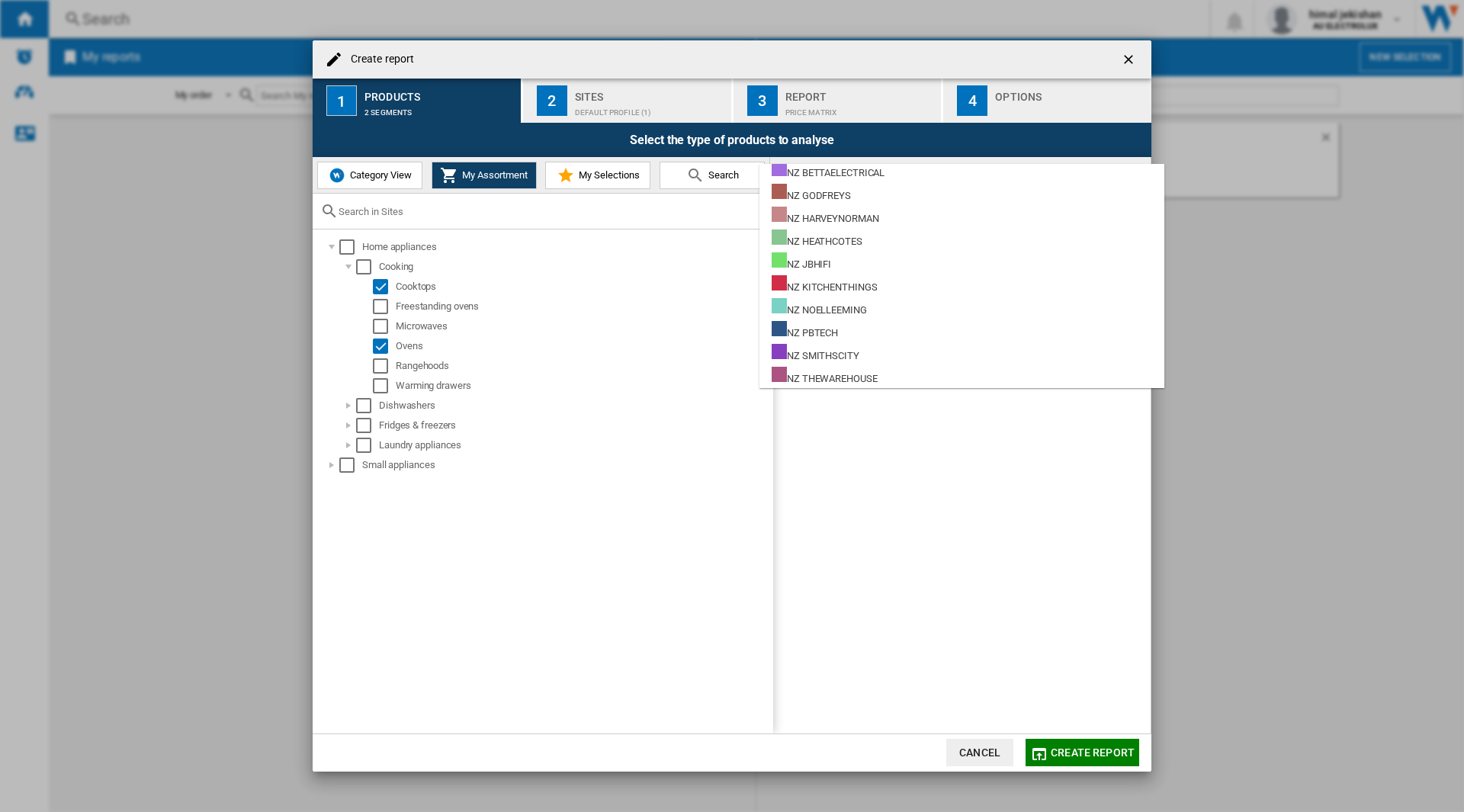 click at bounding box center [732, 406] 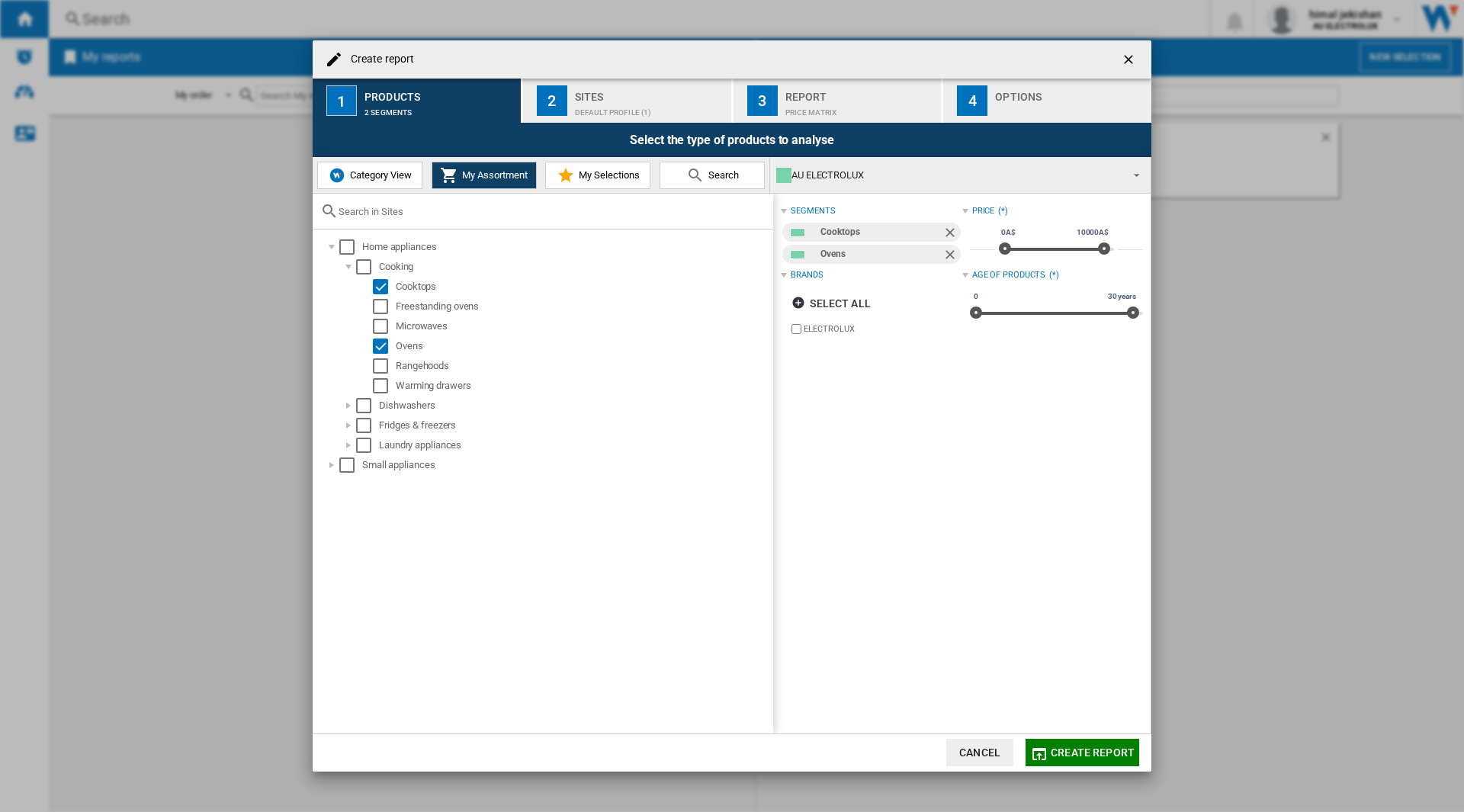 click on "Category View" at bounding box center [370, 175] 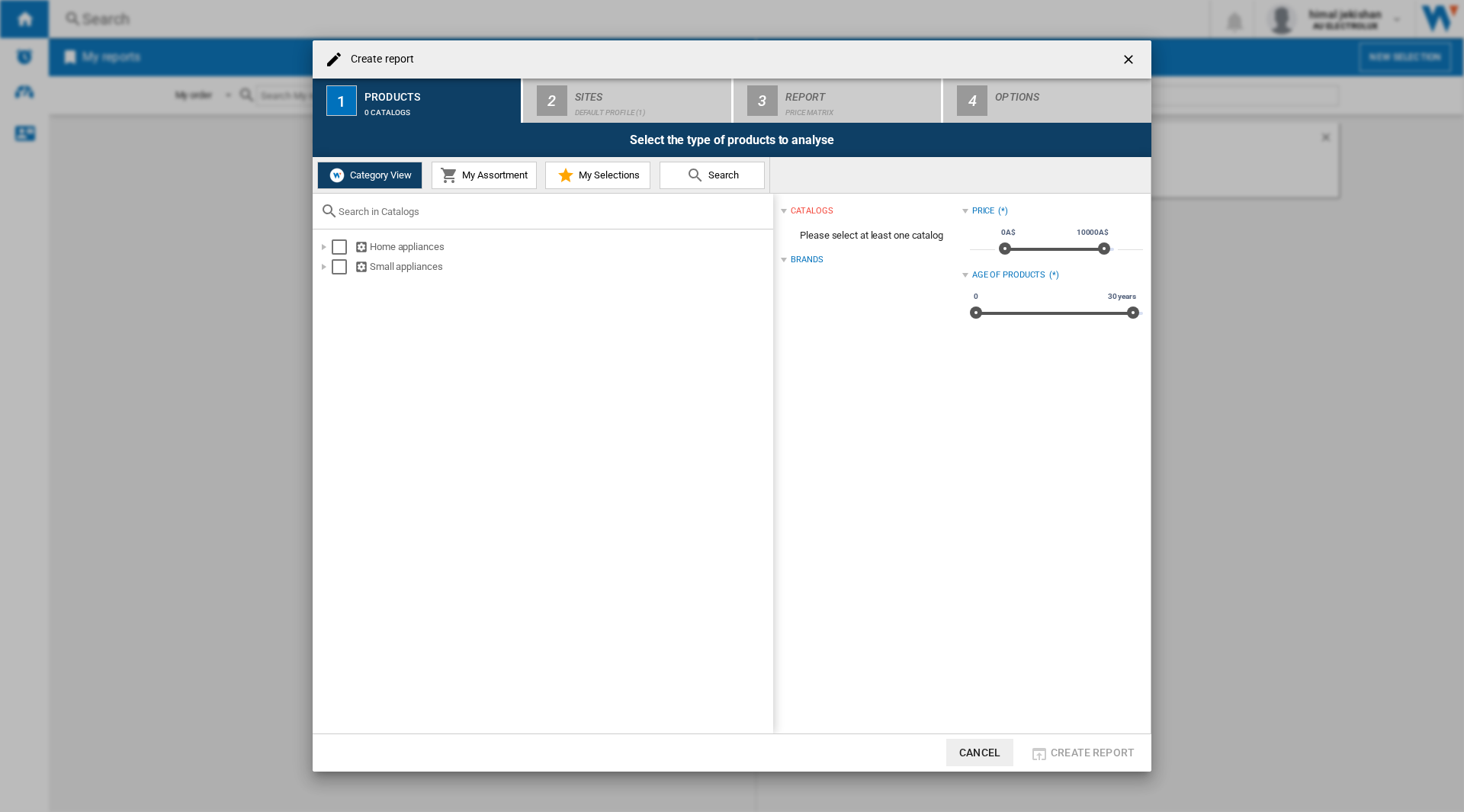 click at bounding box center [324, 247] 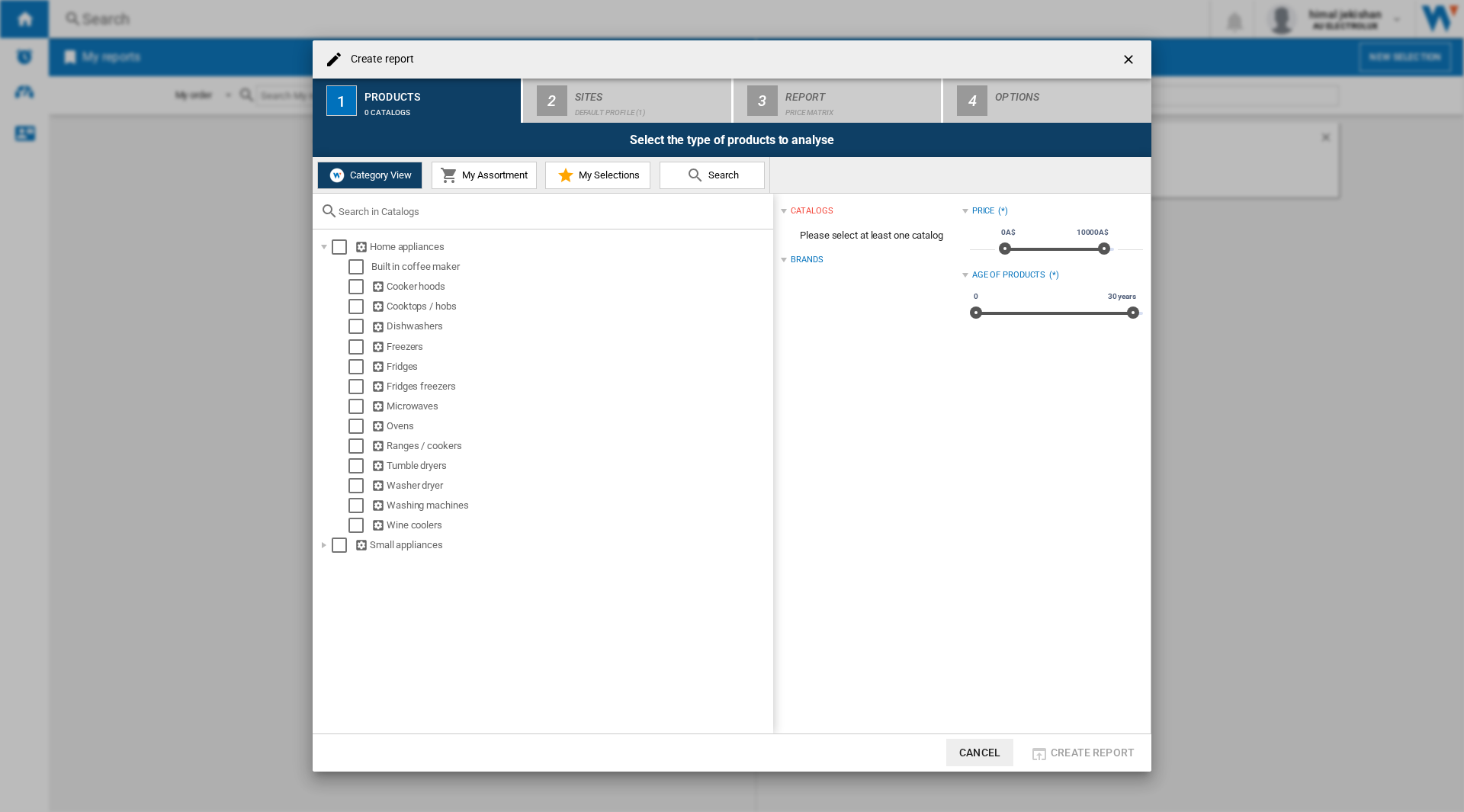 click at bounding box center (341, 307) 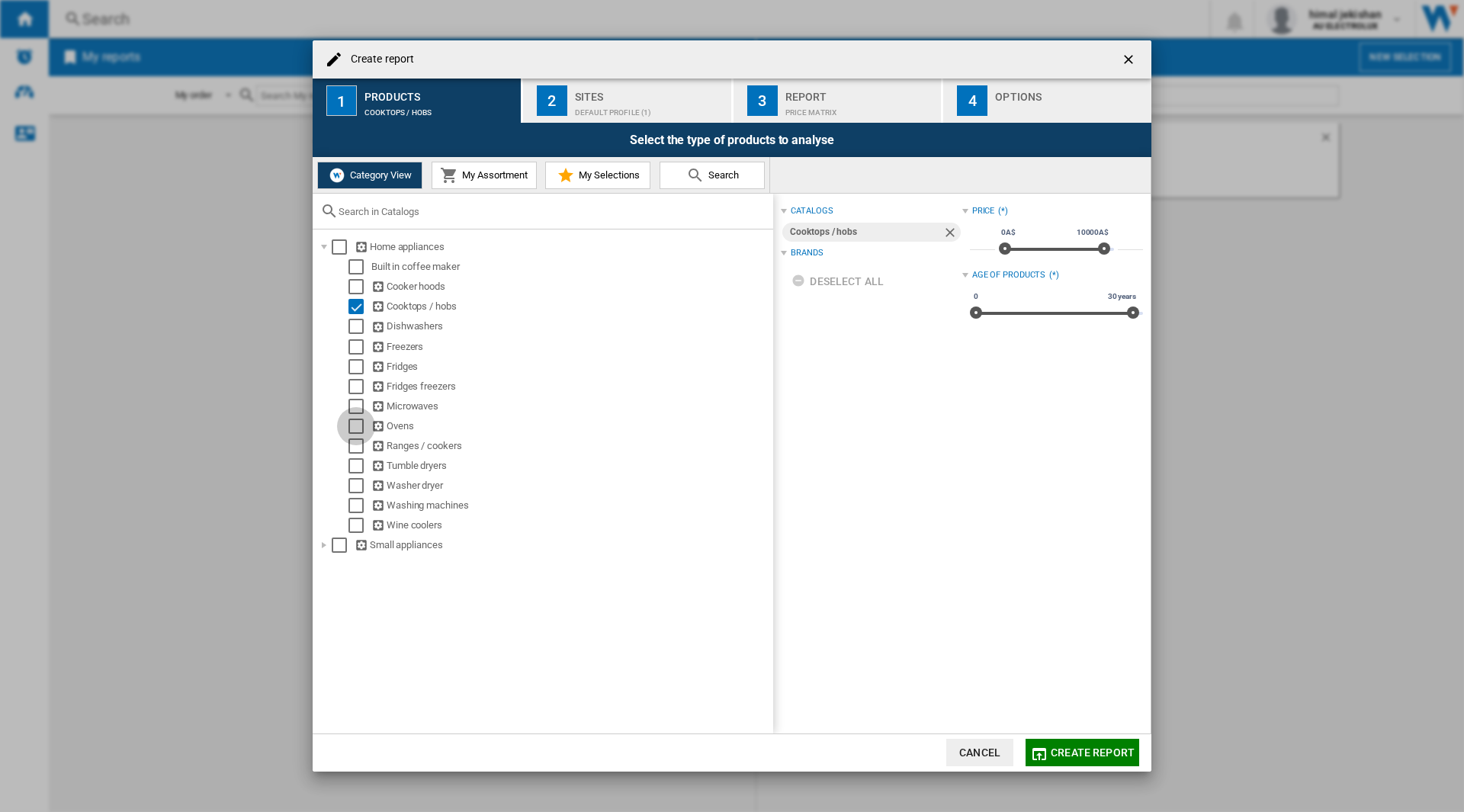 click at bounding box center [356, 426] 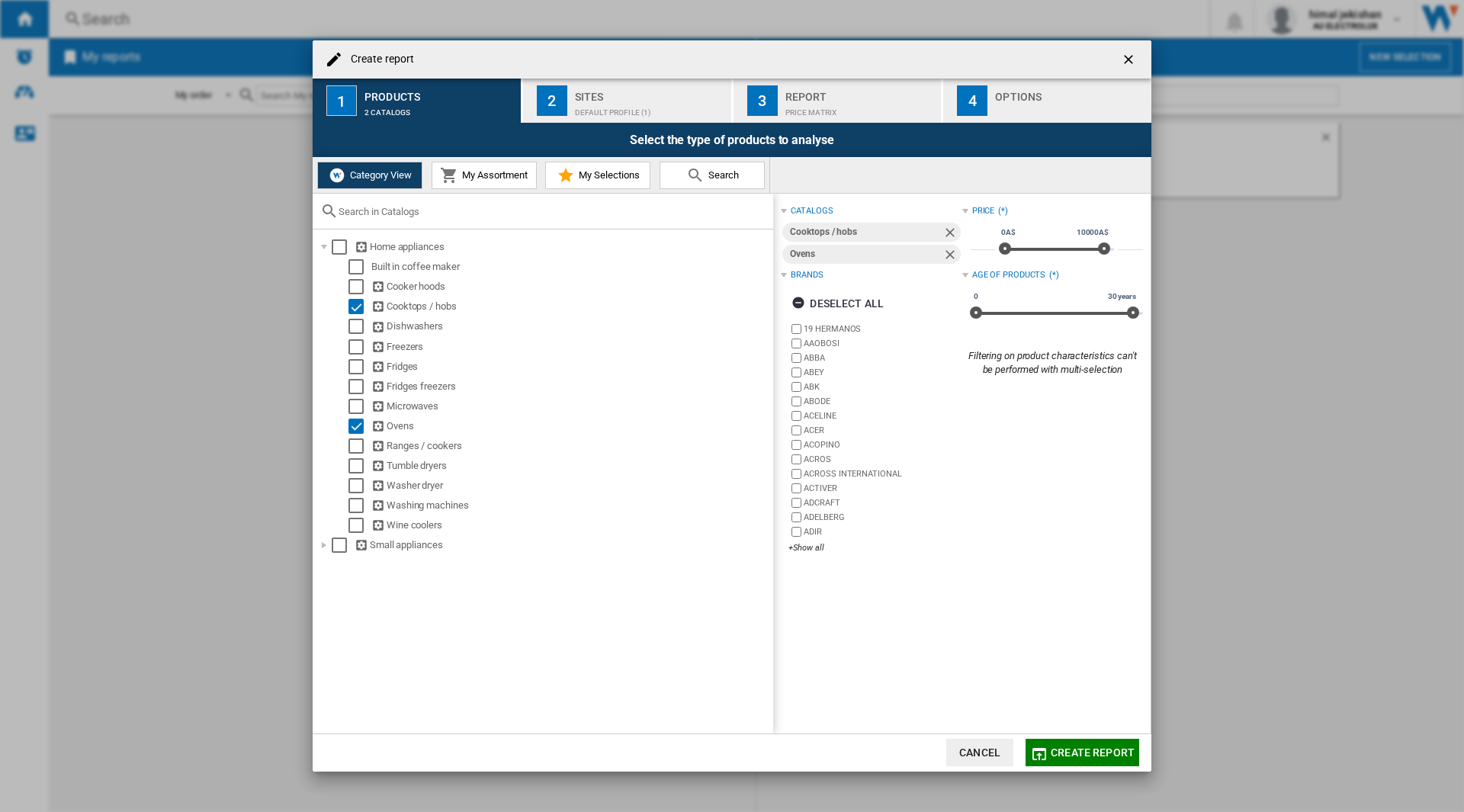 click on "Deselect all" at bounding box center [837, 303] 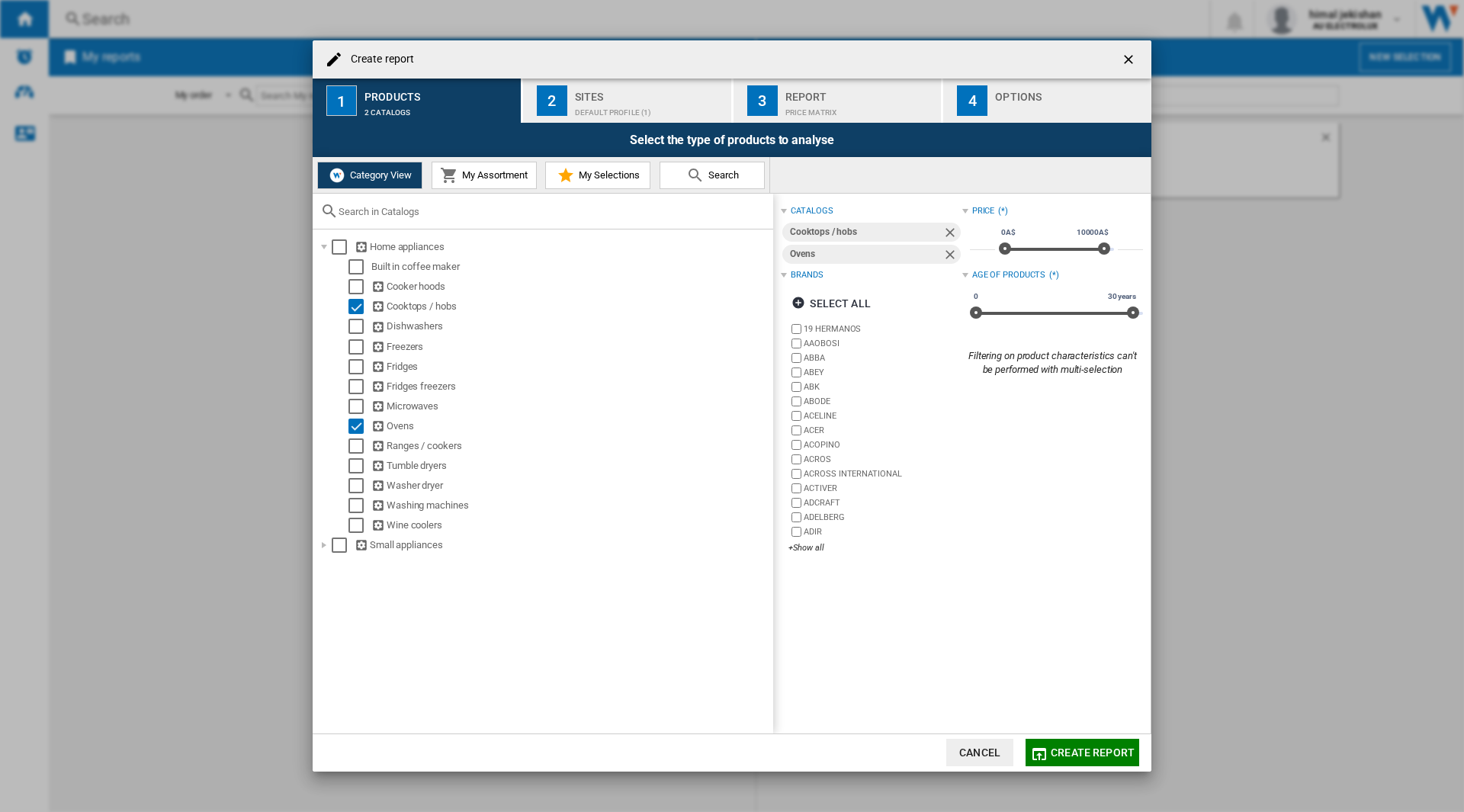 click on "+Show all" at bounding box center (875, 547) 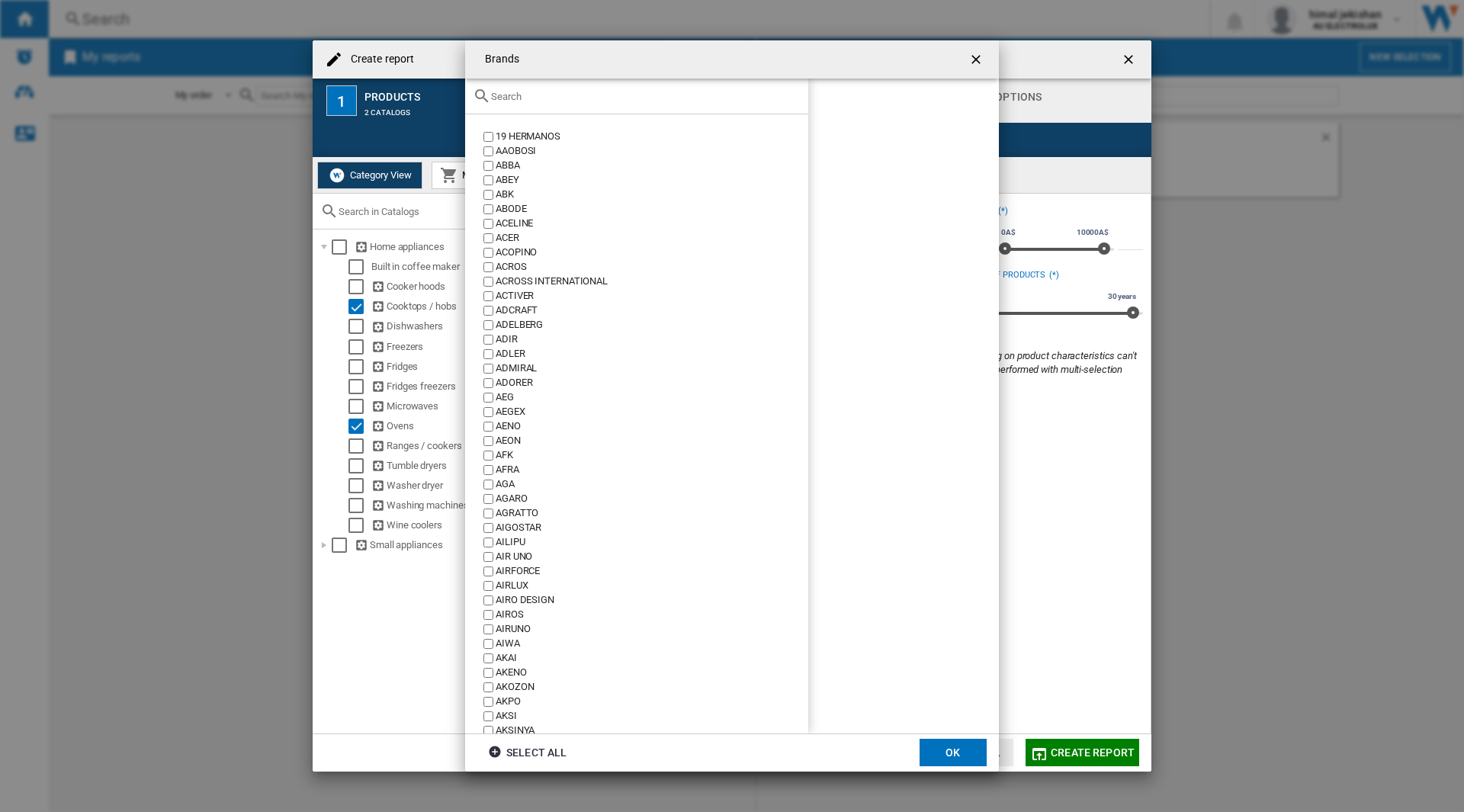 click 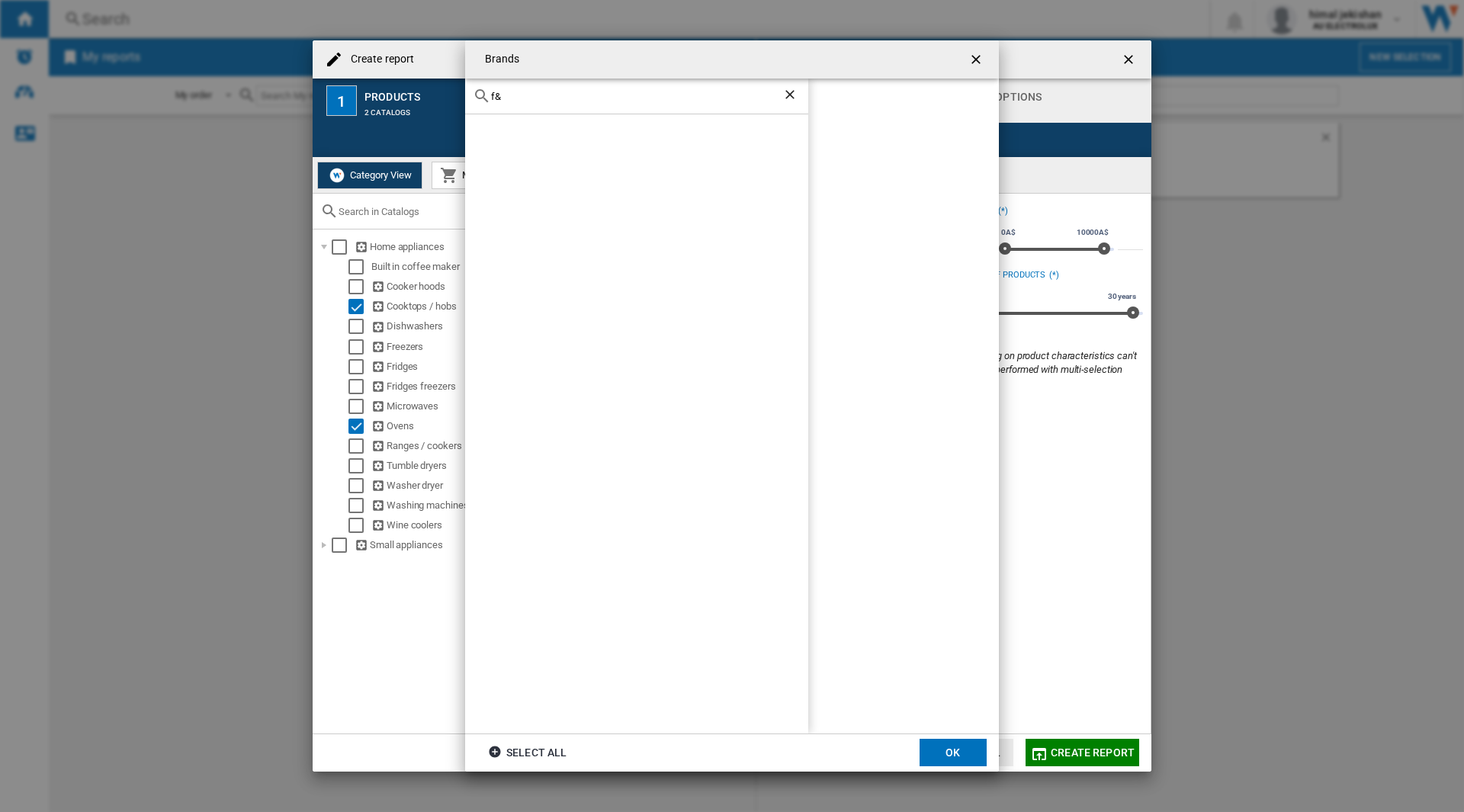 type on "f" 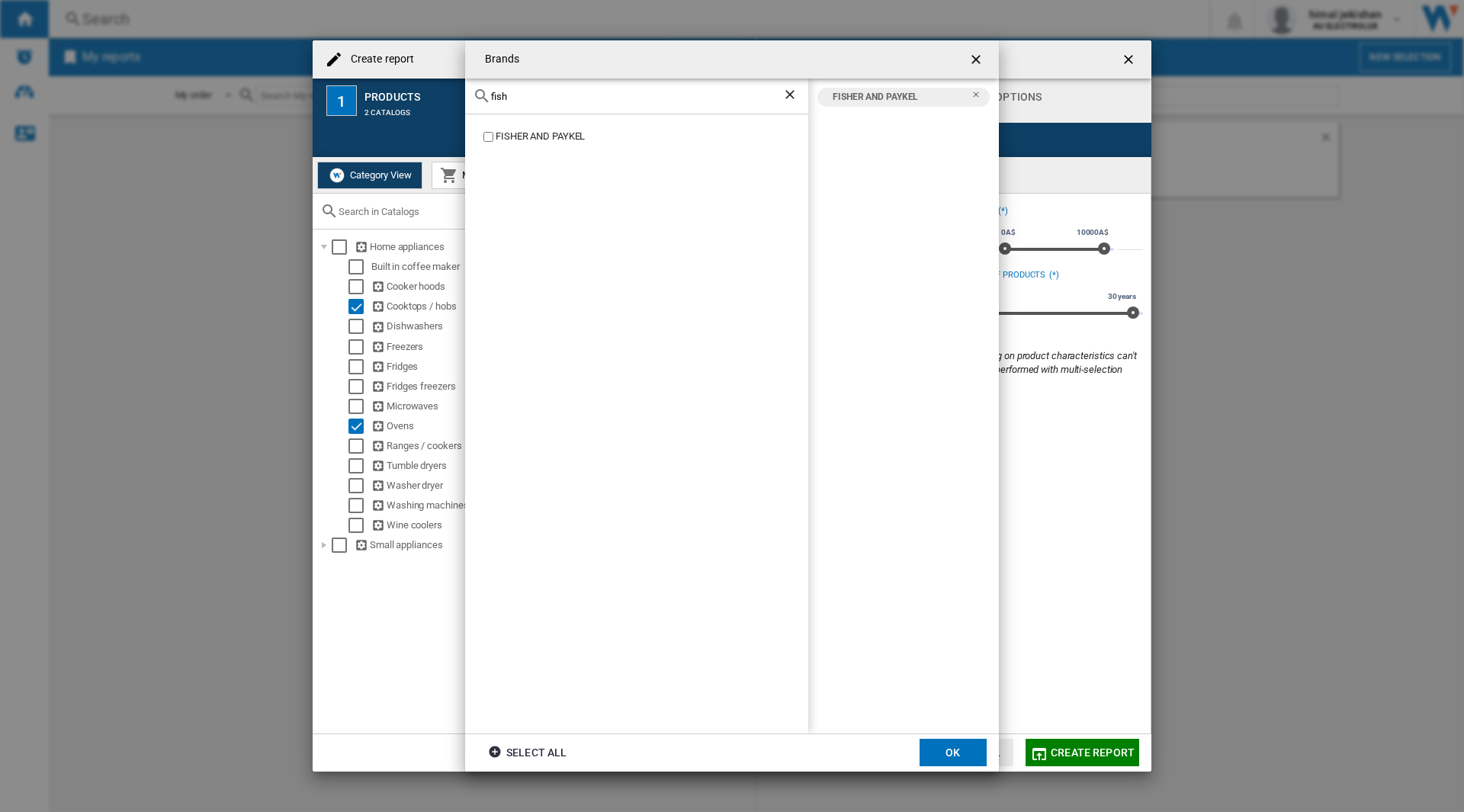 click on "fish" 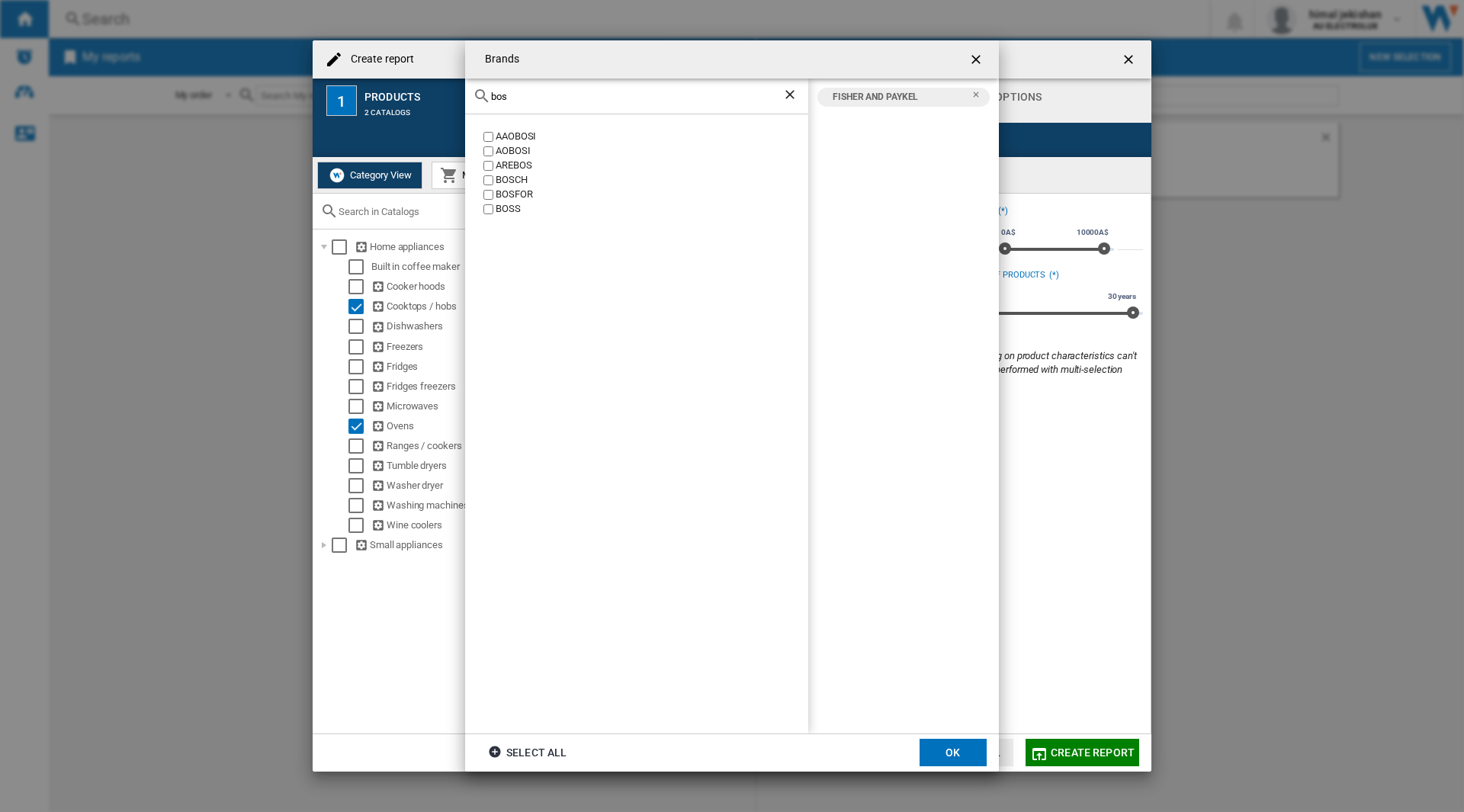 type on "bos" 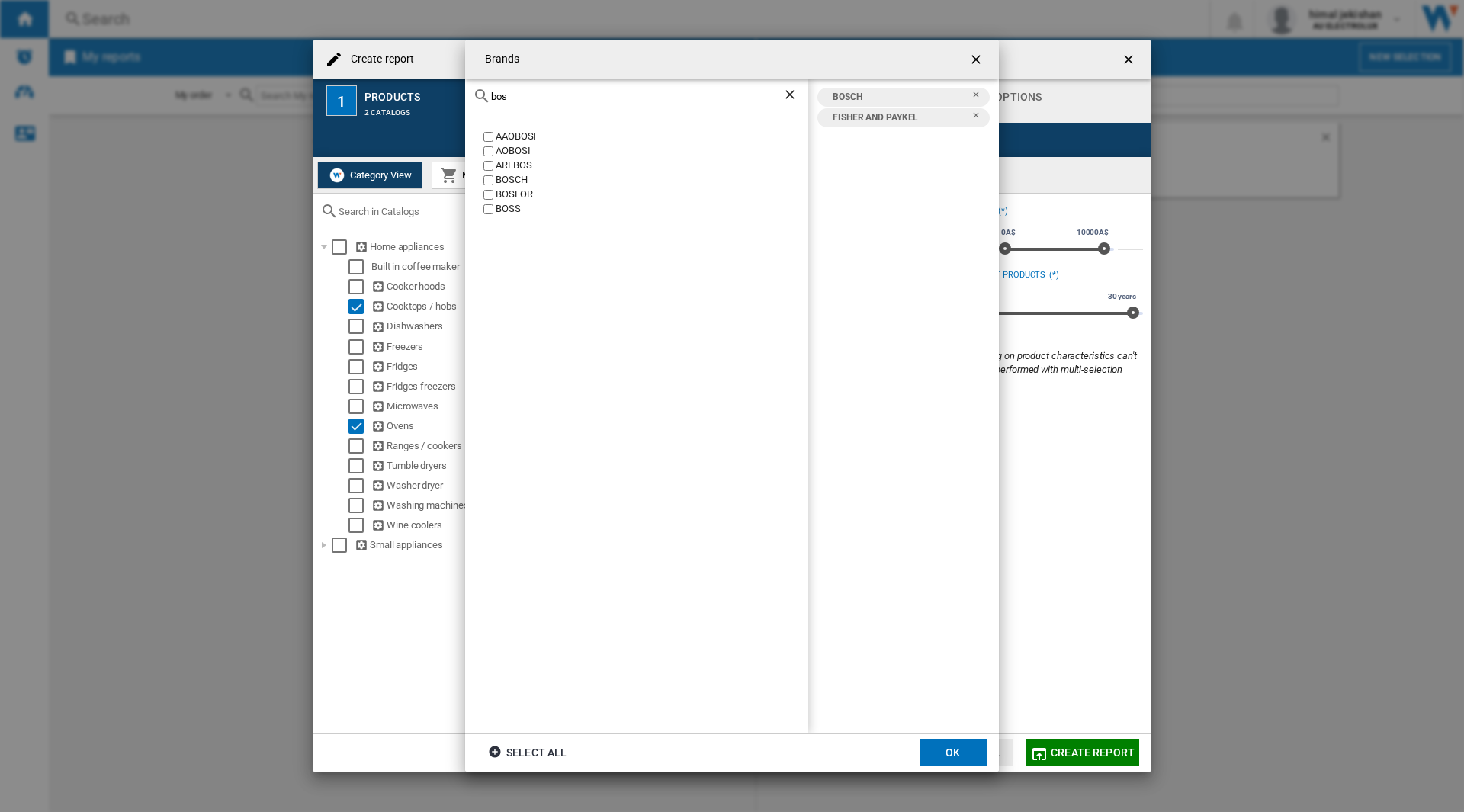 click on "OK" 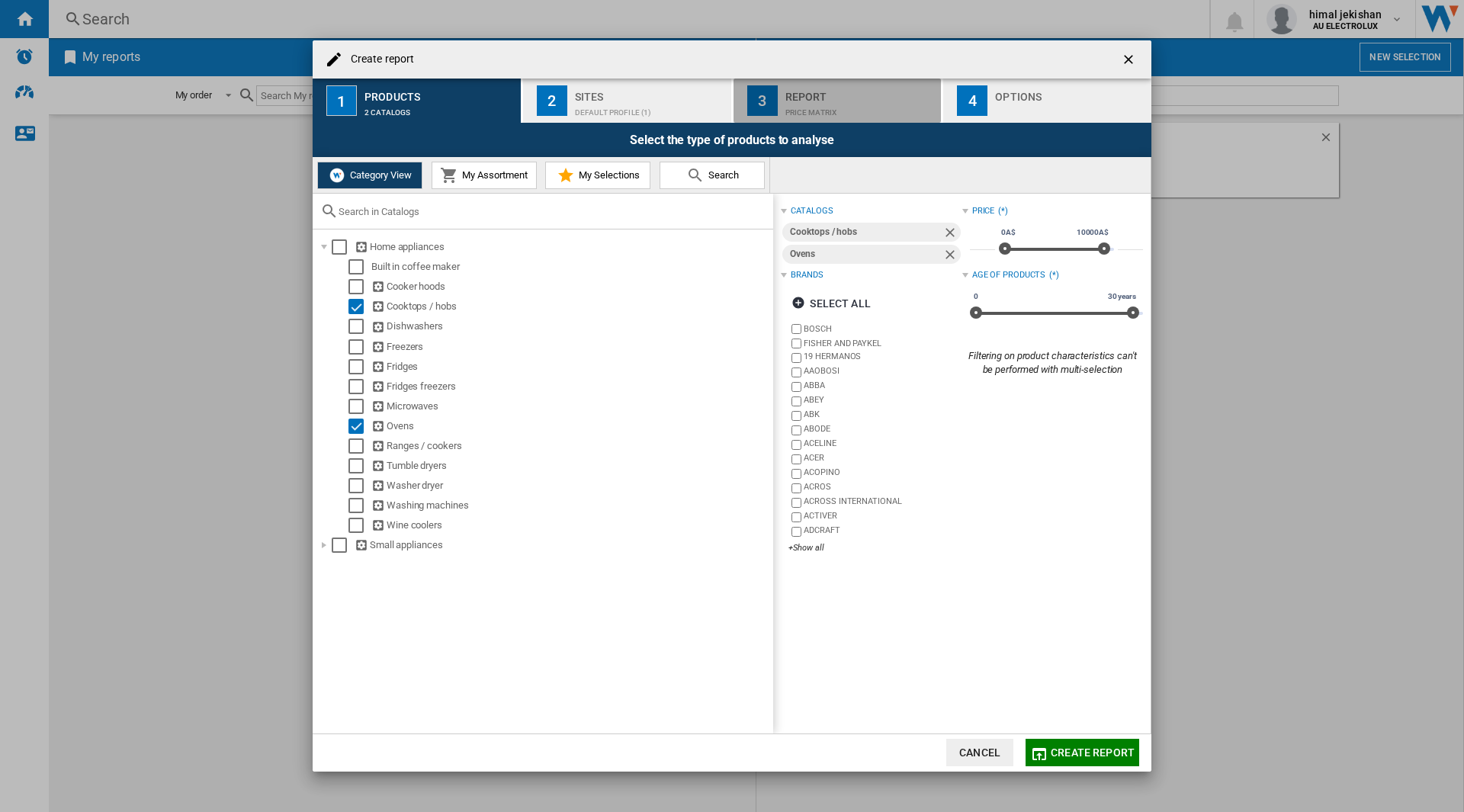 click on "Report" at bounding box center [860, 92] 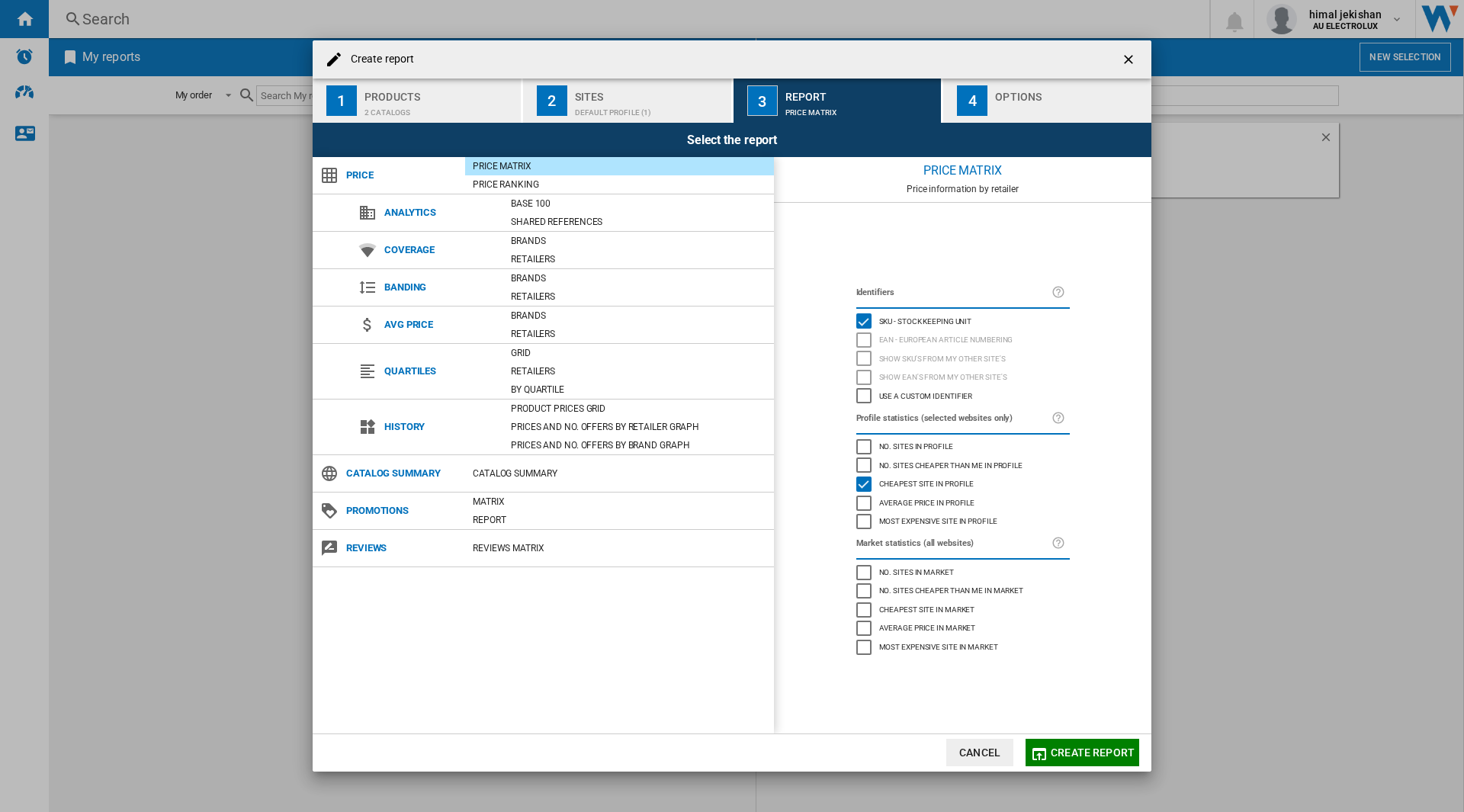 click on "Product prices grid" at bounding box center [638, 409] 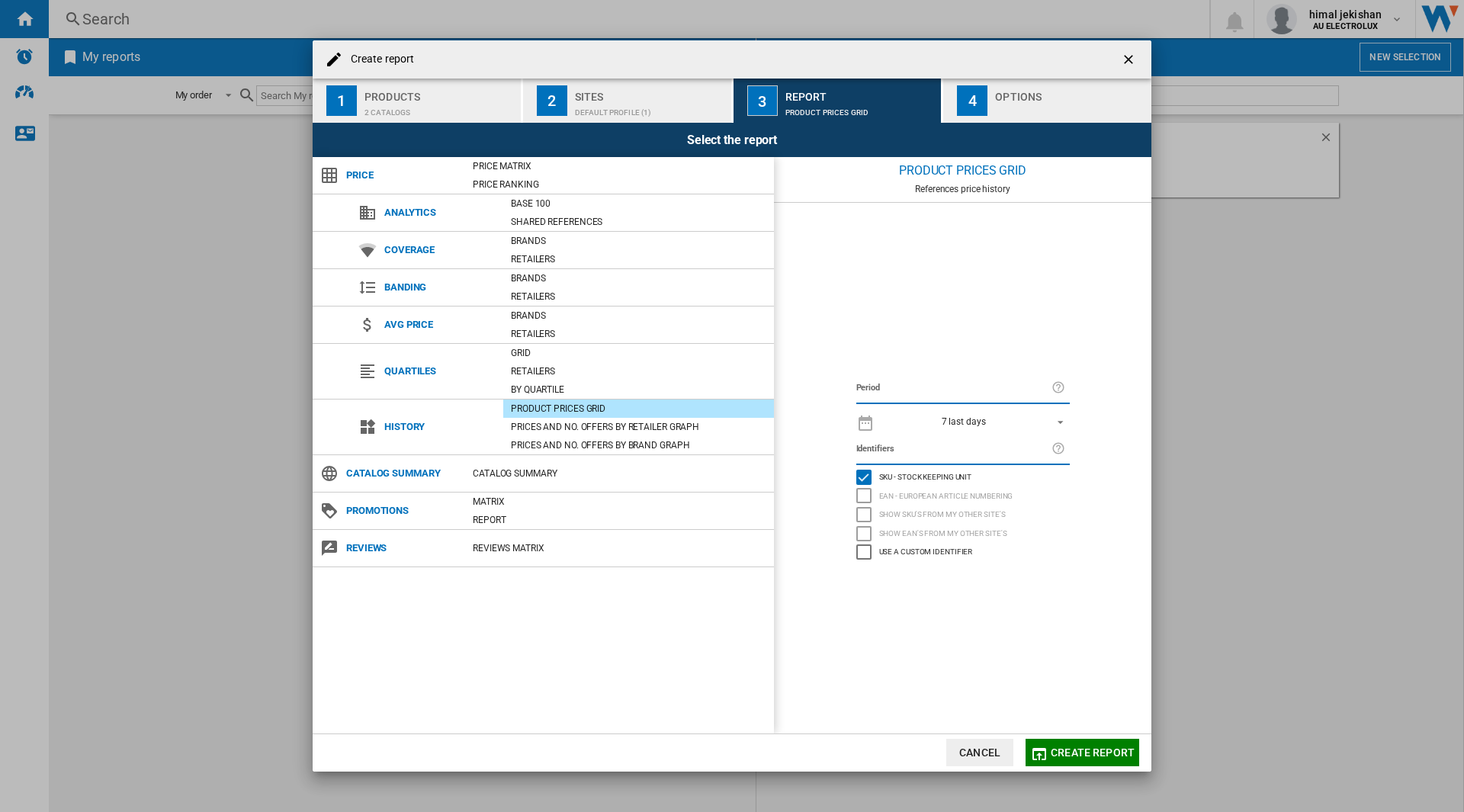click on "7 last days" at bounding box center [964, 422] 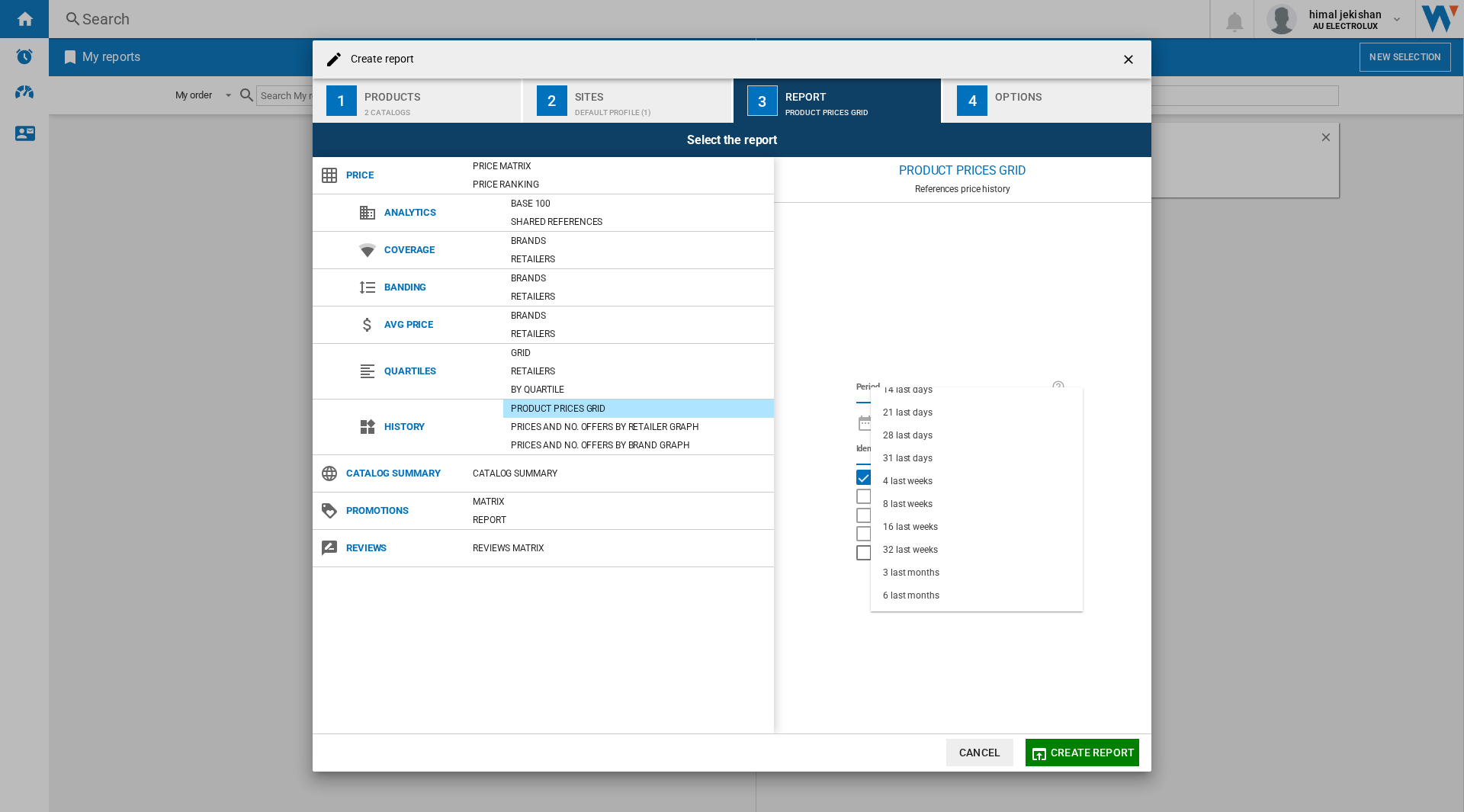 scroll, scrollTop: 76, scrollLeft: 0, axis: vertical 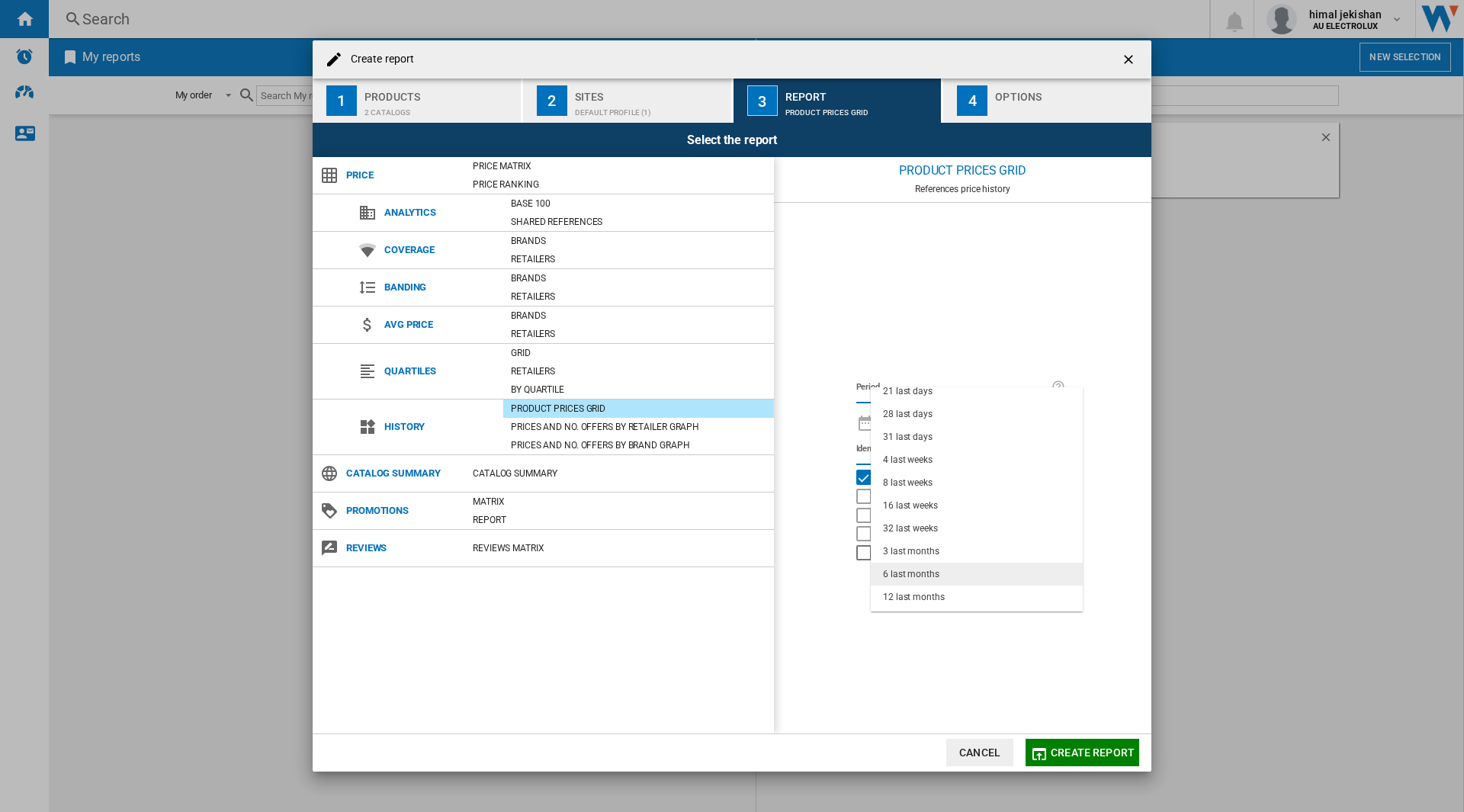 click on "6 last months" at bounding box center [911, 574] 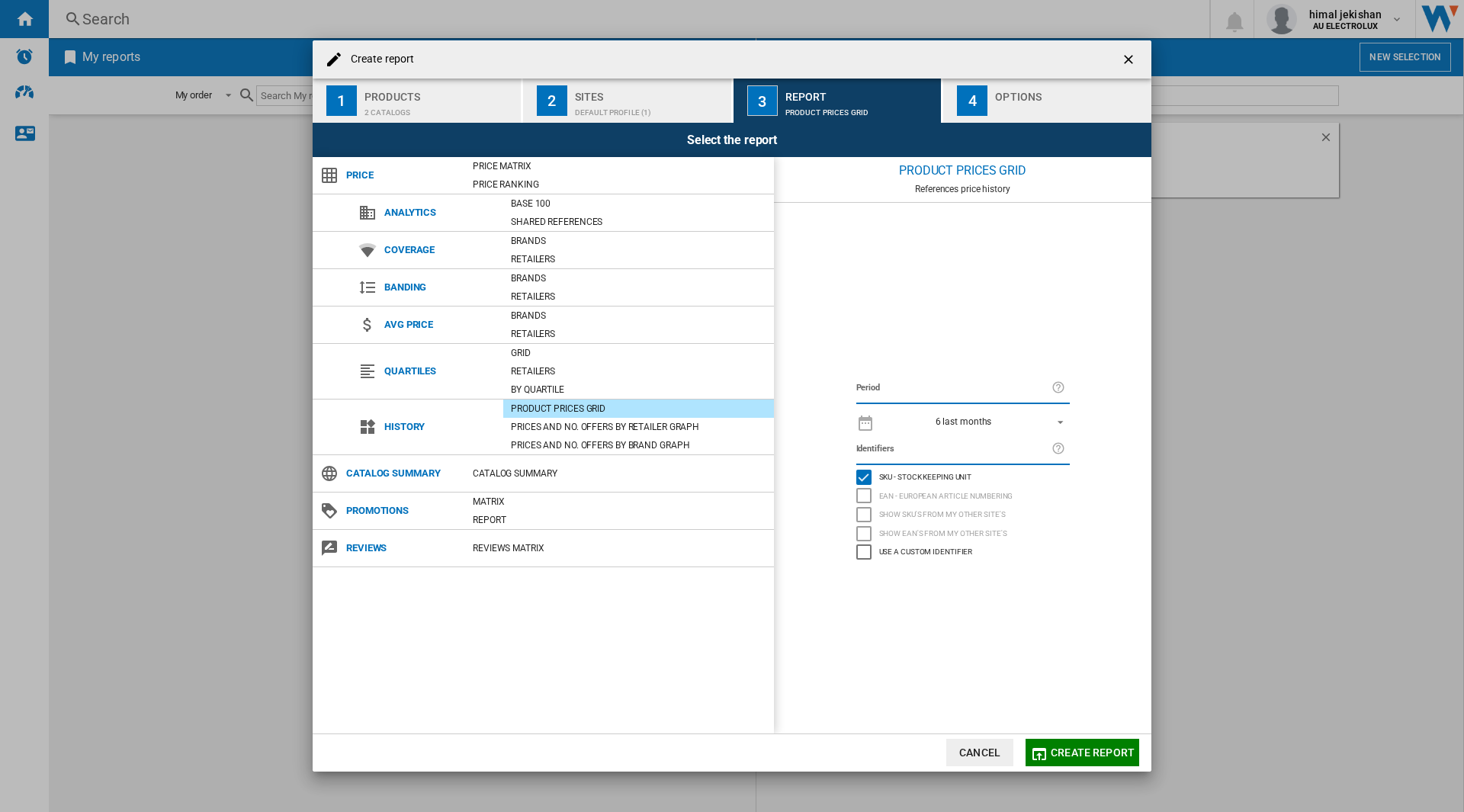 click on "6 last months" at bounding box center (964, 422) 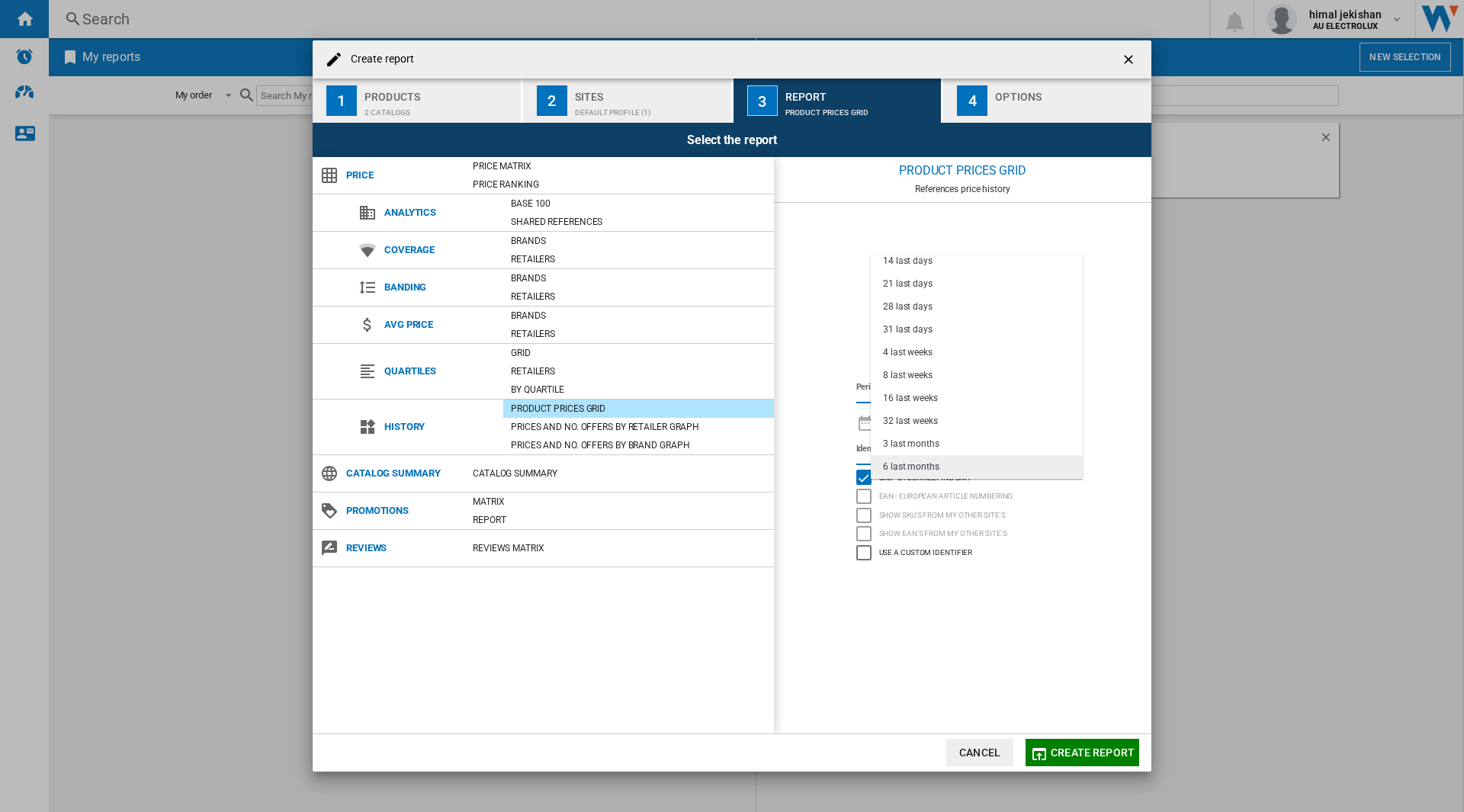 scroll, scrollTop: 76, scrollLeft: 0, axis: vertical 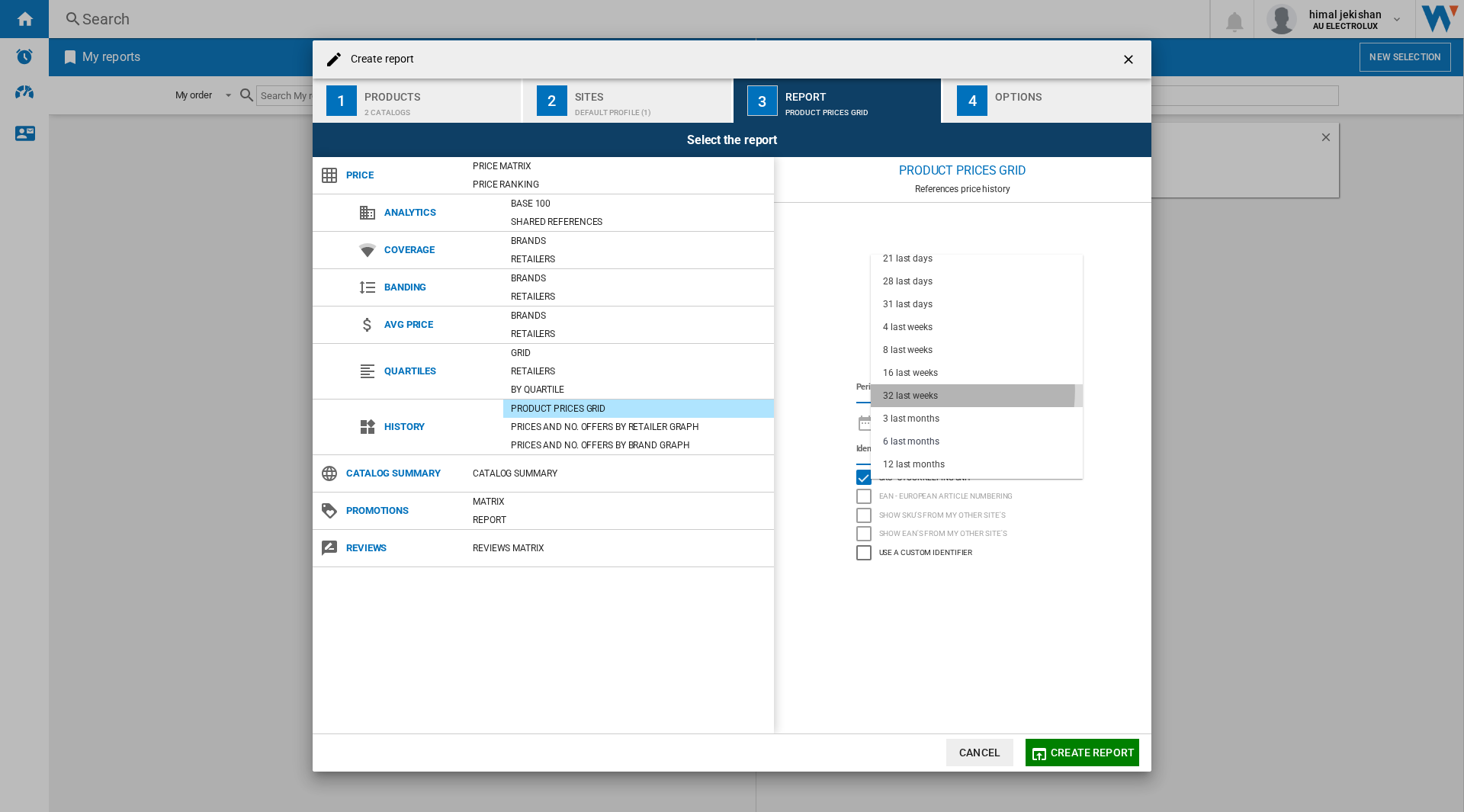 click on "32 last weeks" at bounding box center [910, 396] 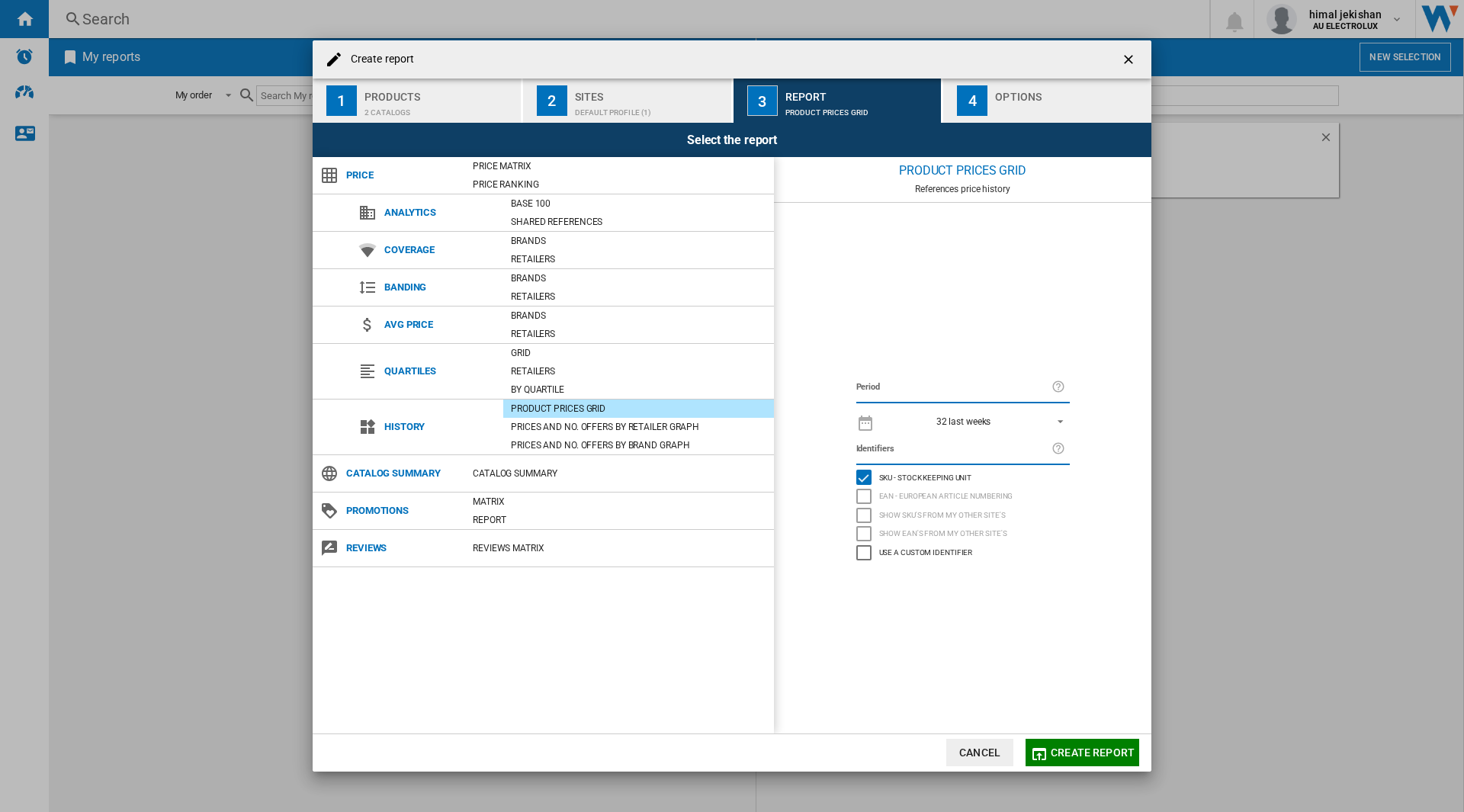 click on "Default profile (1)" at bounding box center (650, 108) 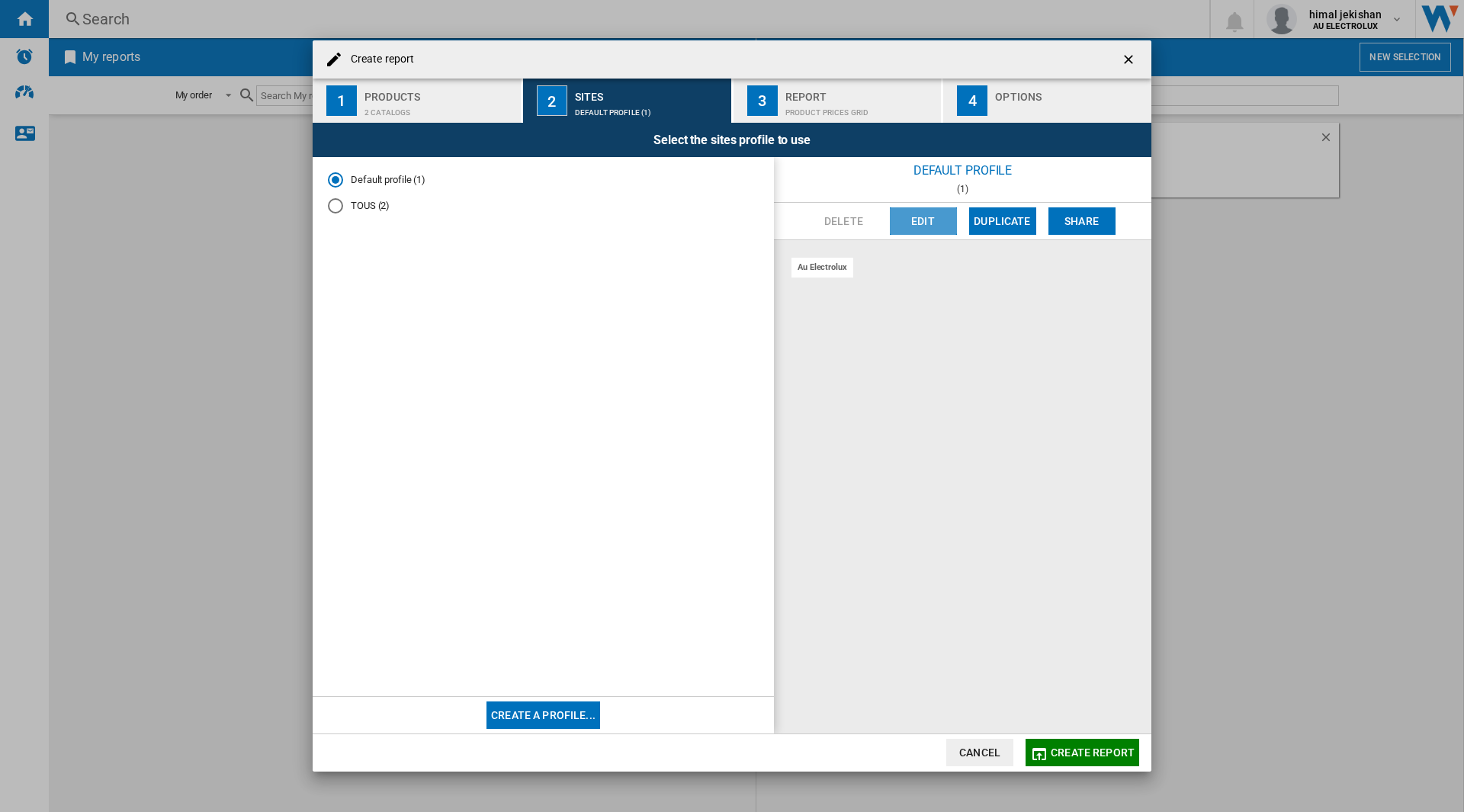 click on "Edit" at bounding box center (923, 221) 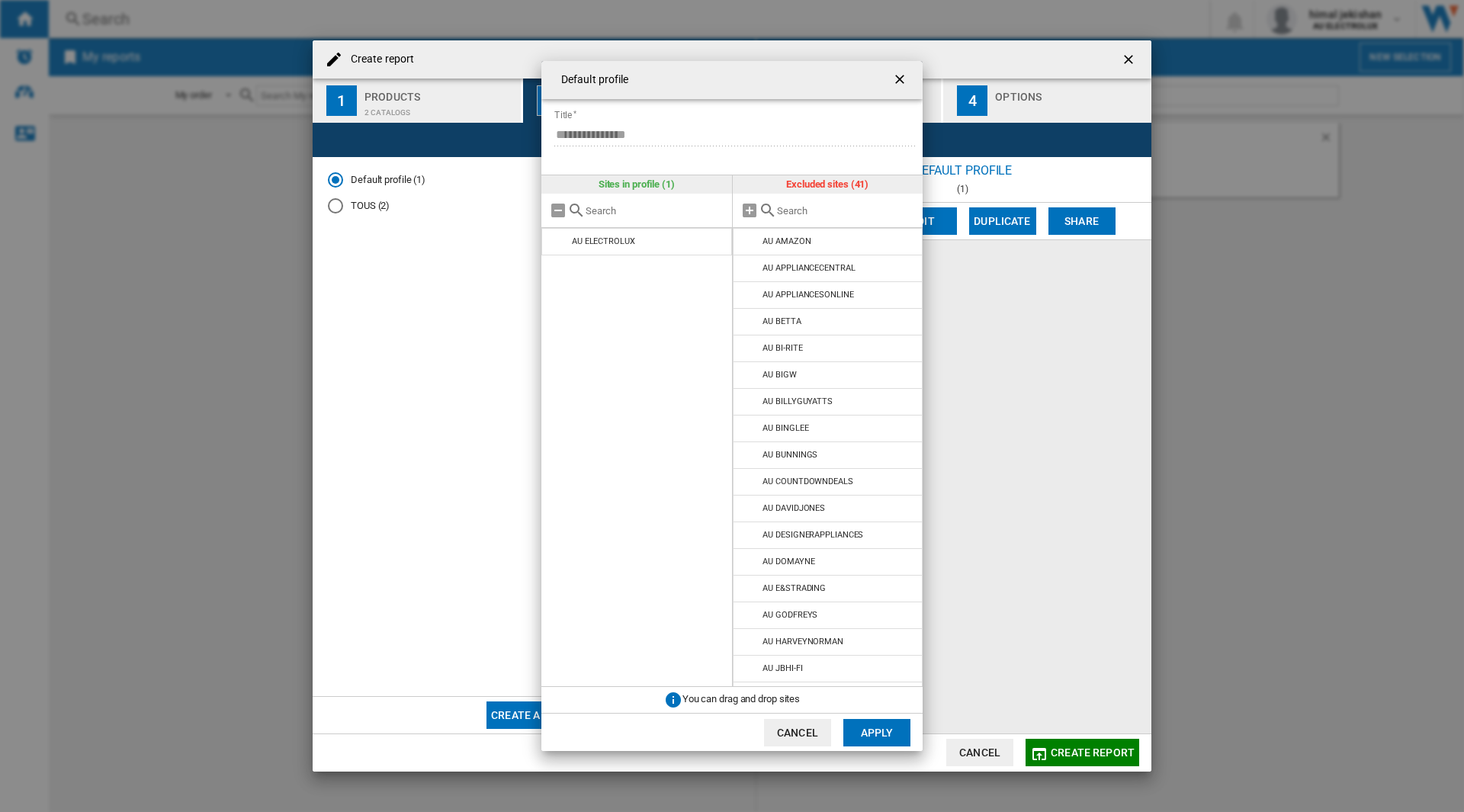 click at bounding box center (846, 210) 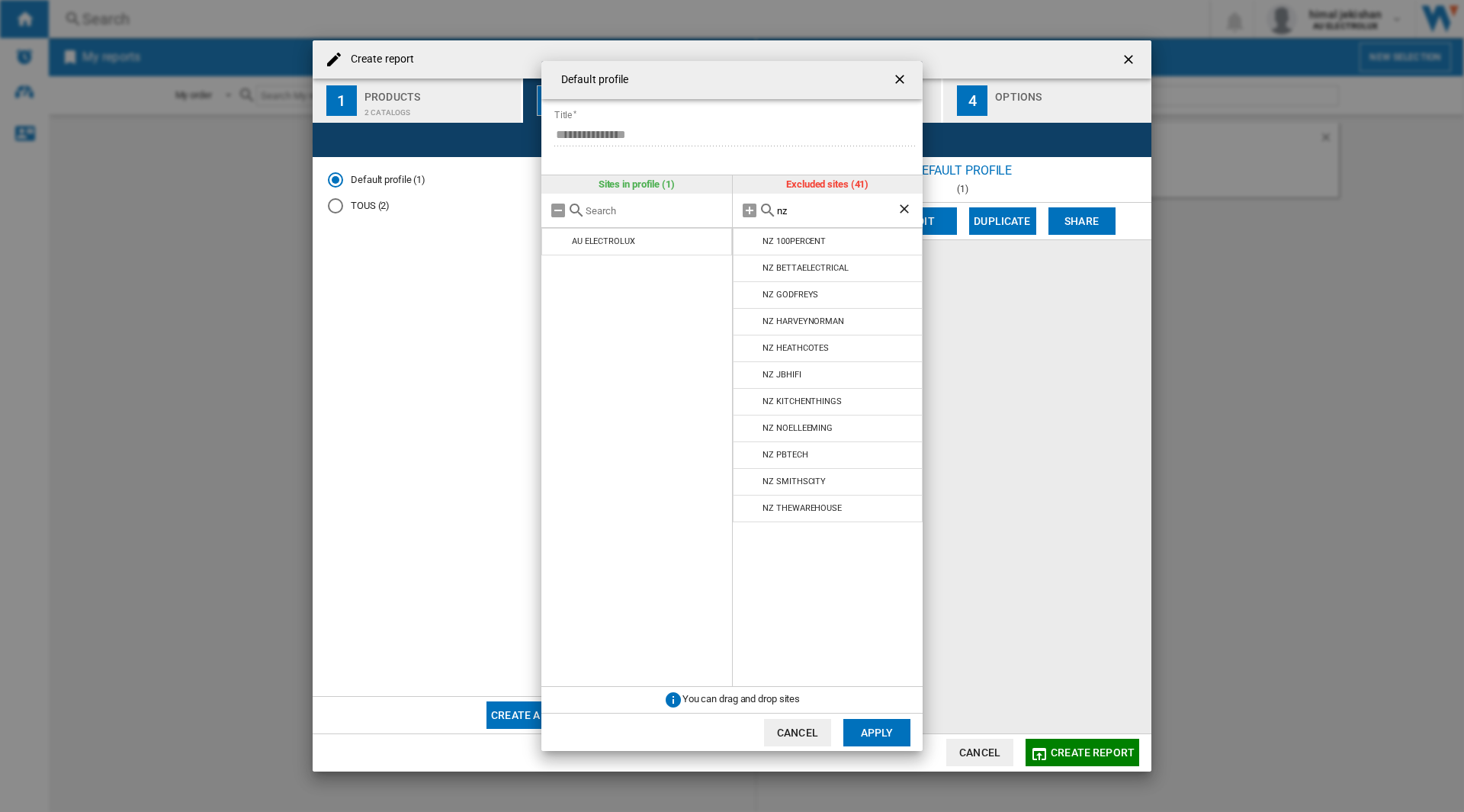 type on "nz" 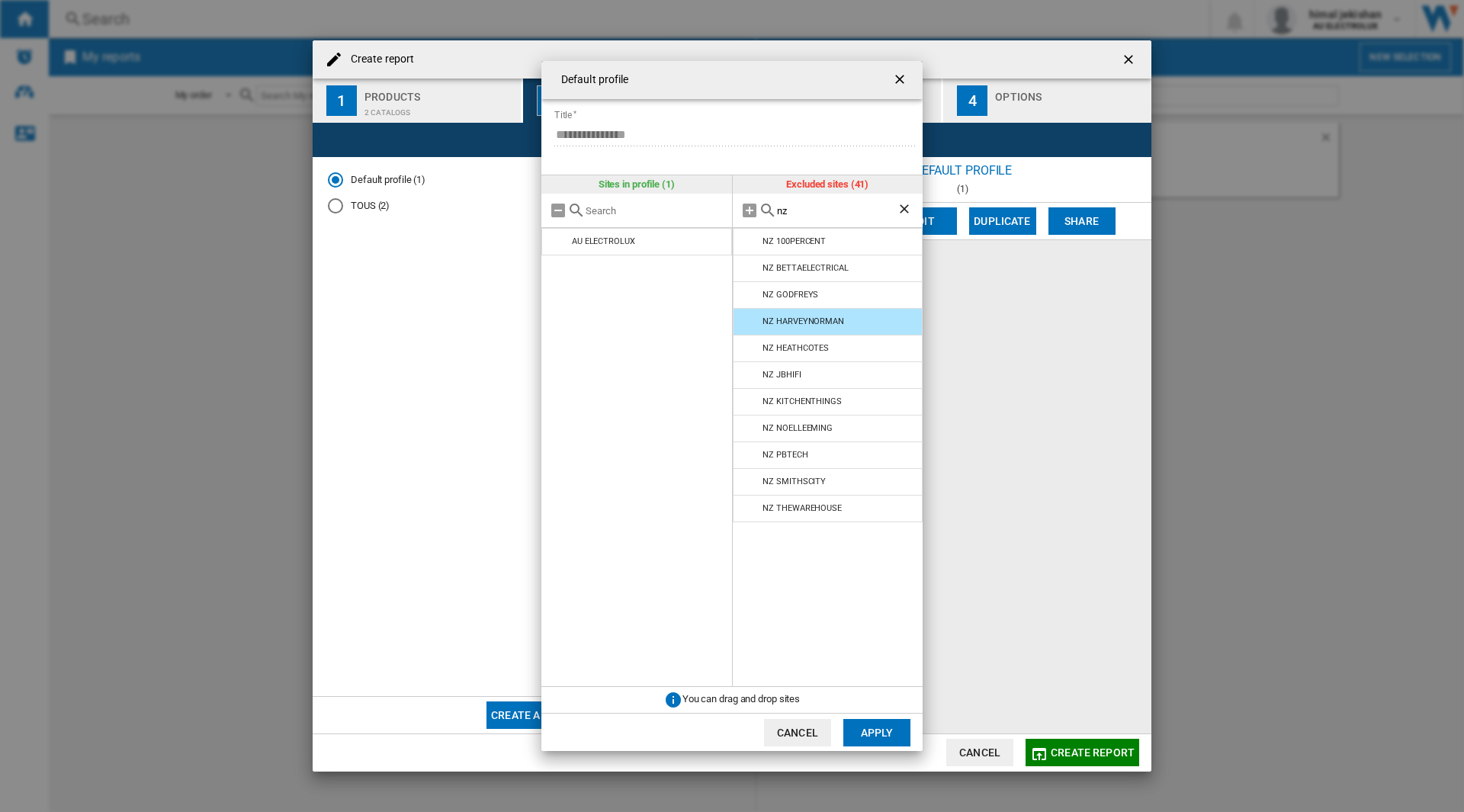 click at bounding box center (750, 322) 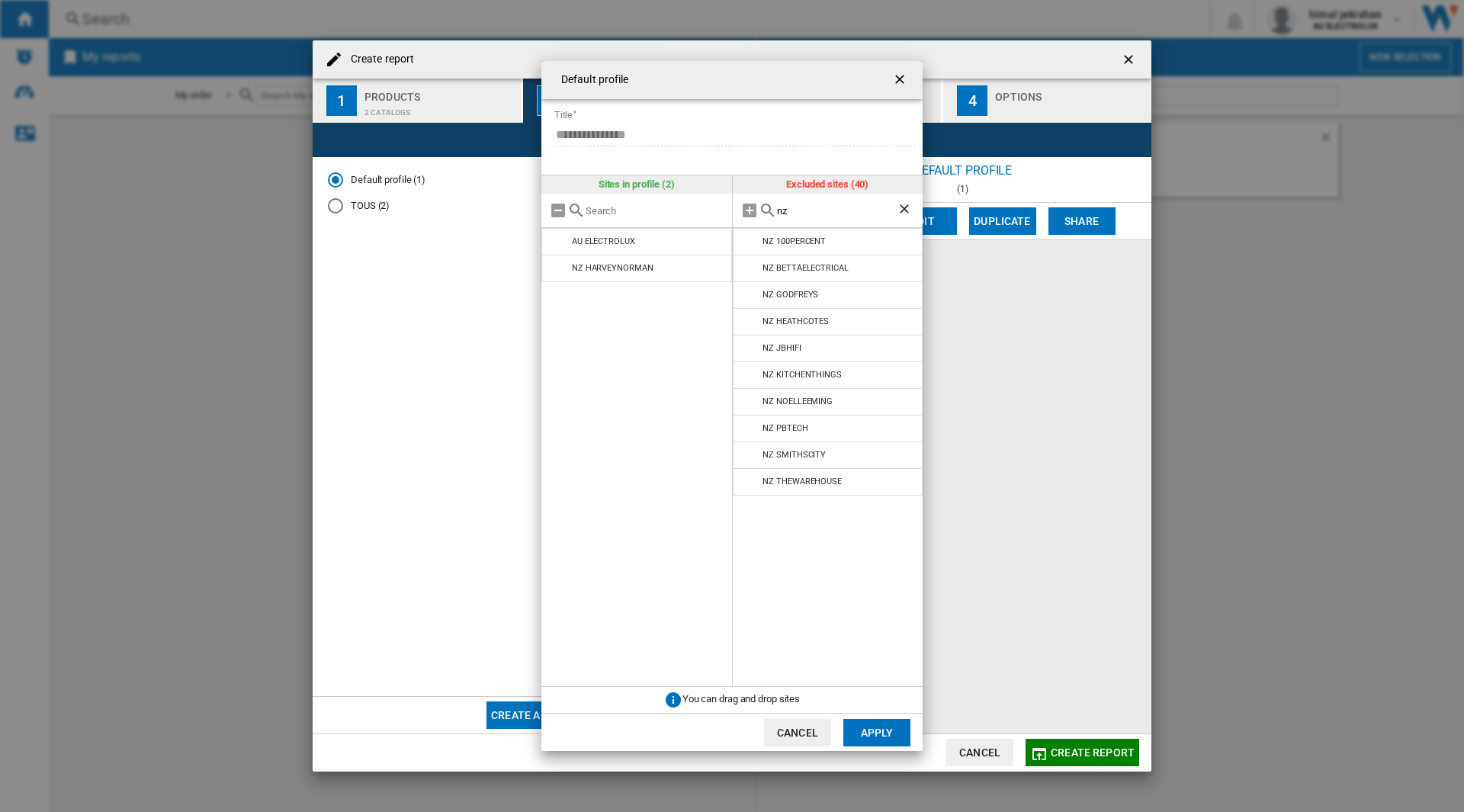 click at bounding box center [750, 402] 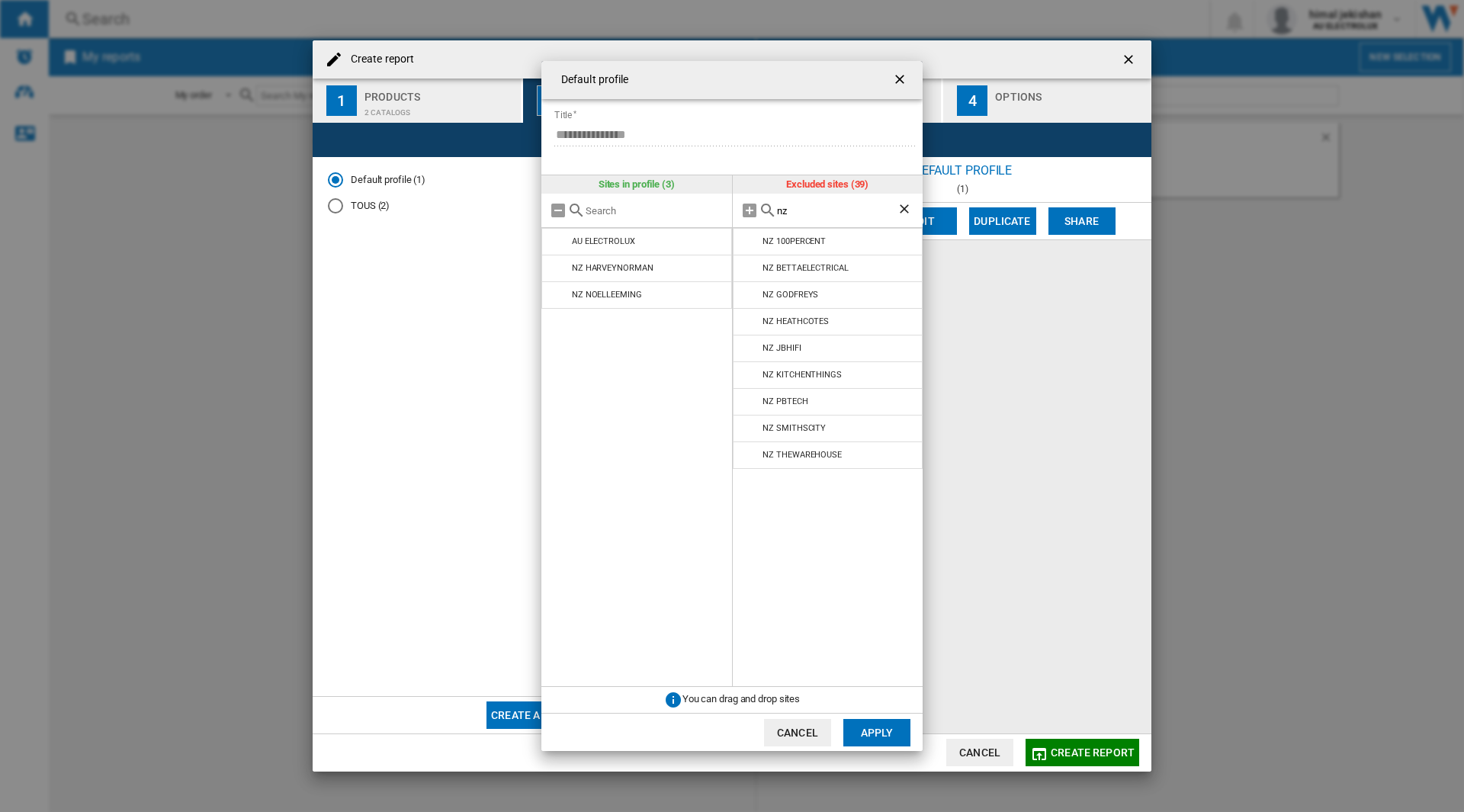 click at bounding box center [559, 242] 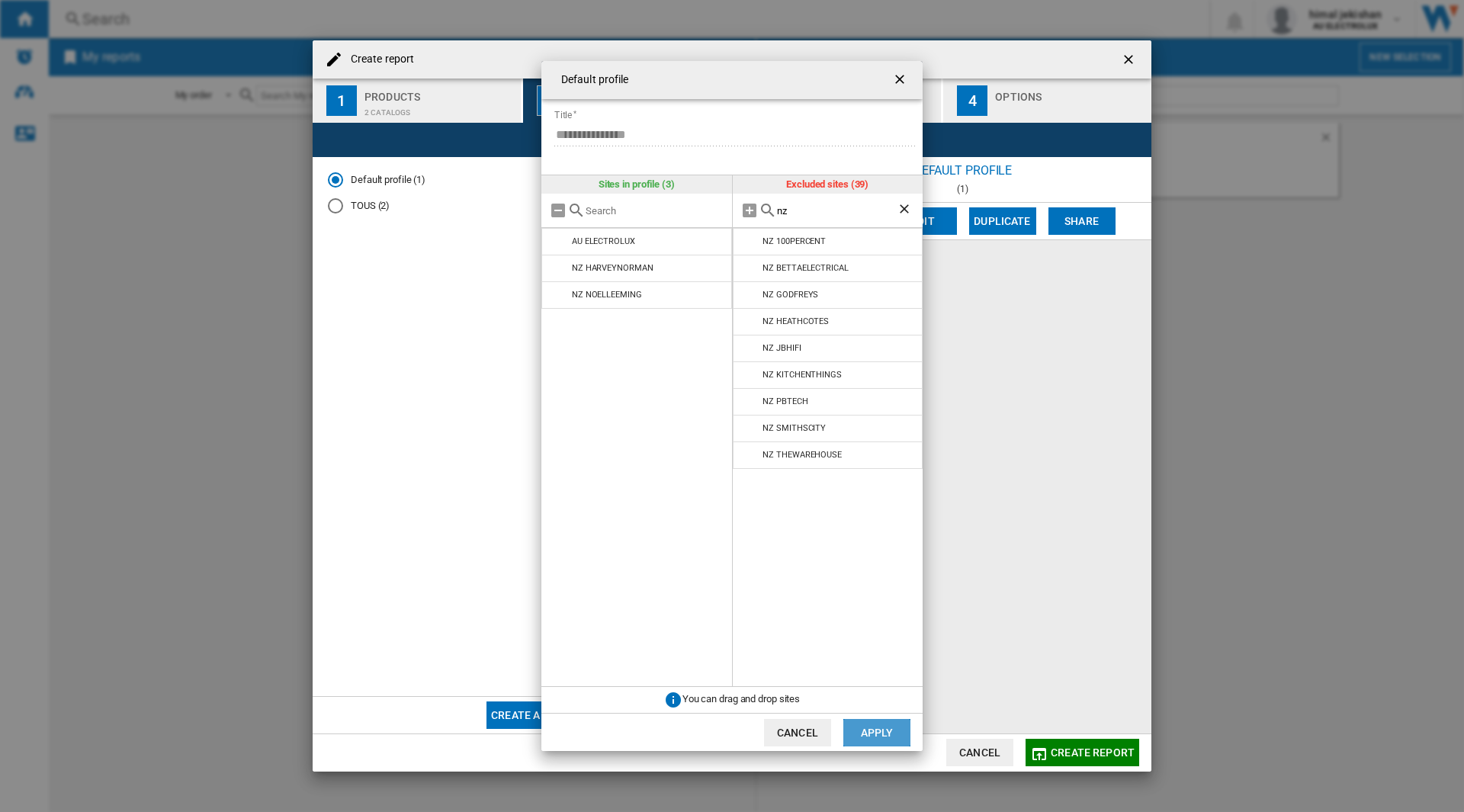 click on "Apply" 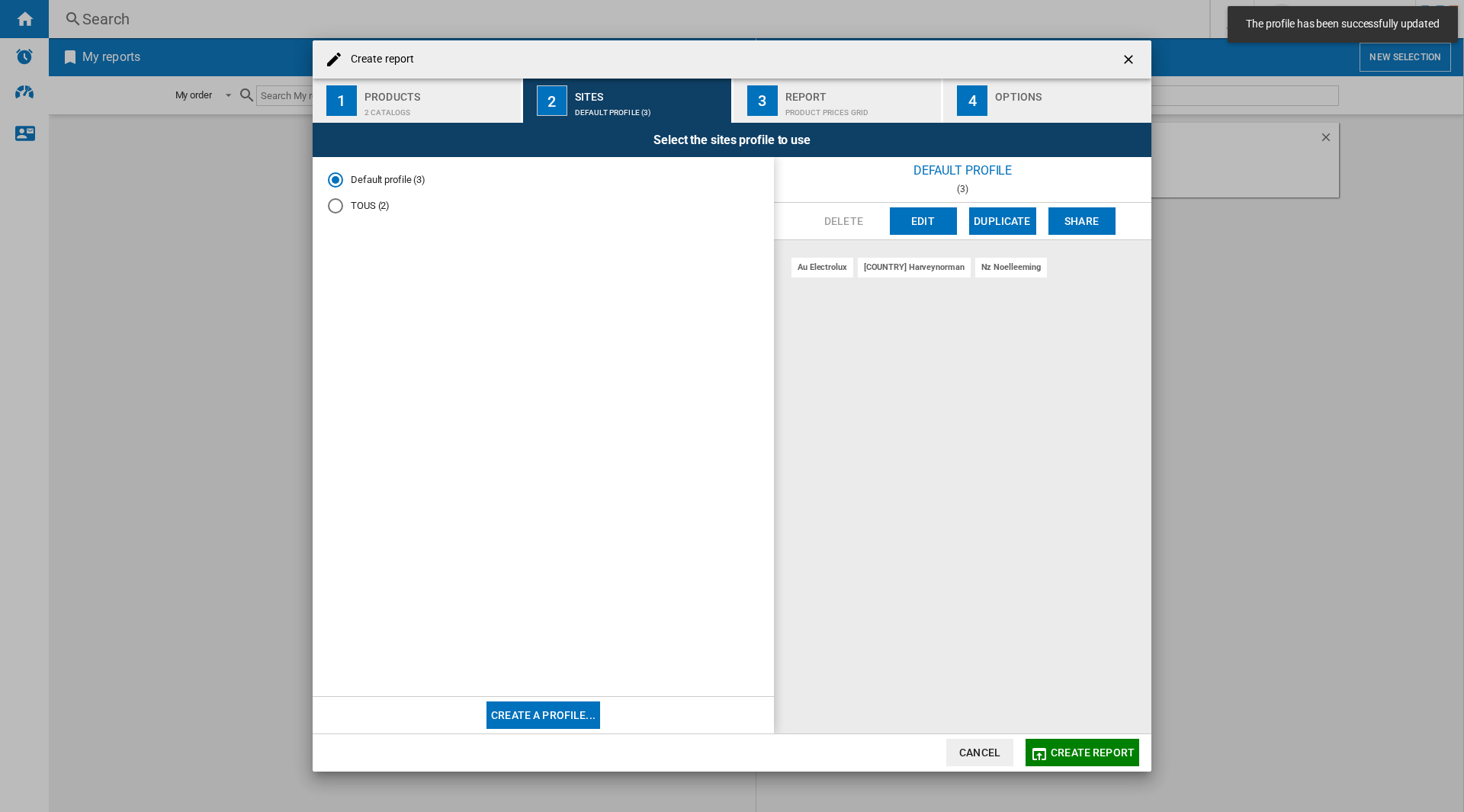 click on "nz noelleeming" at bounding box center [1011, 267] 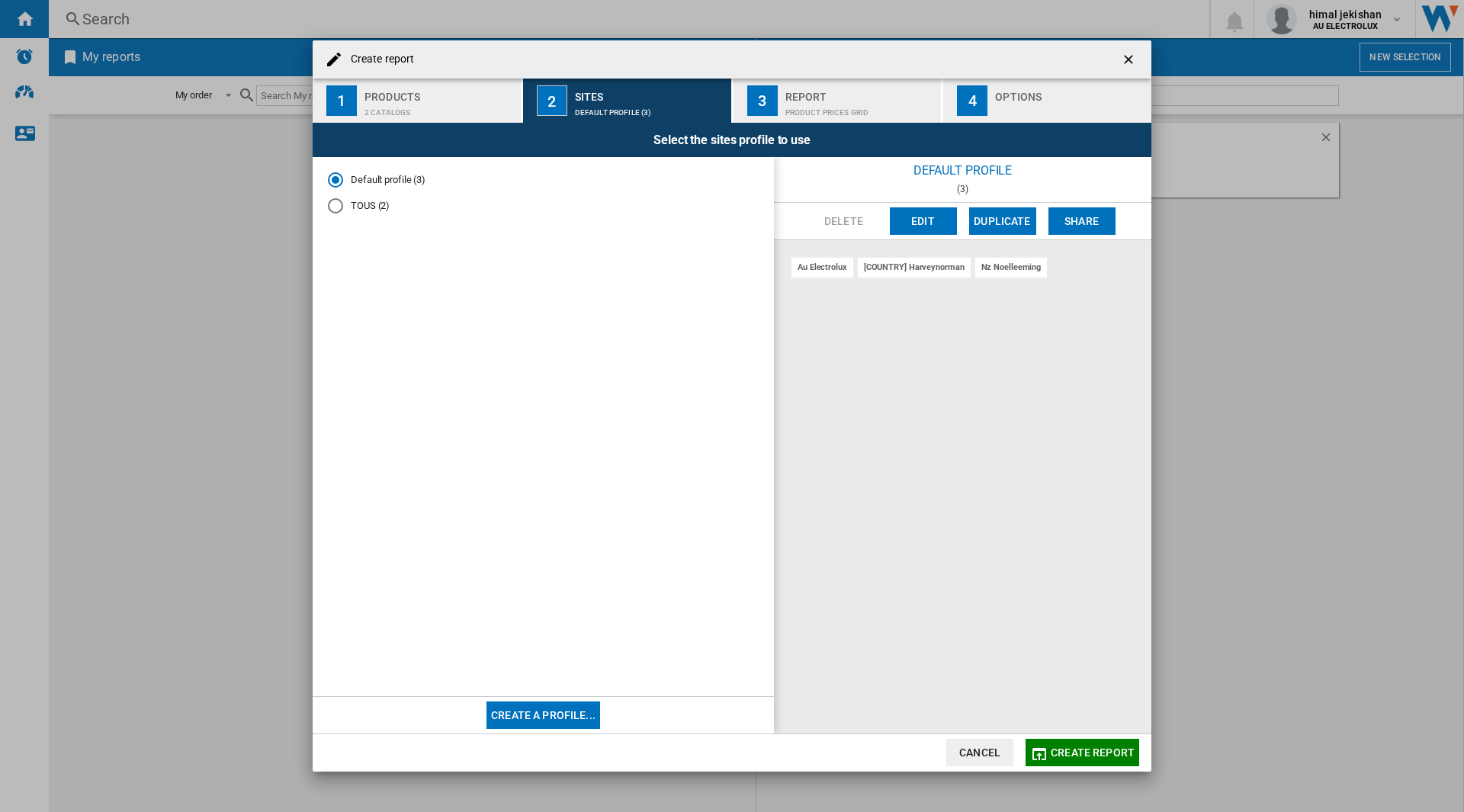 click on "[COUNTRY] harveynorman" at bounding box center (914, 267) 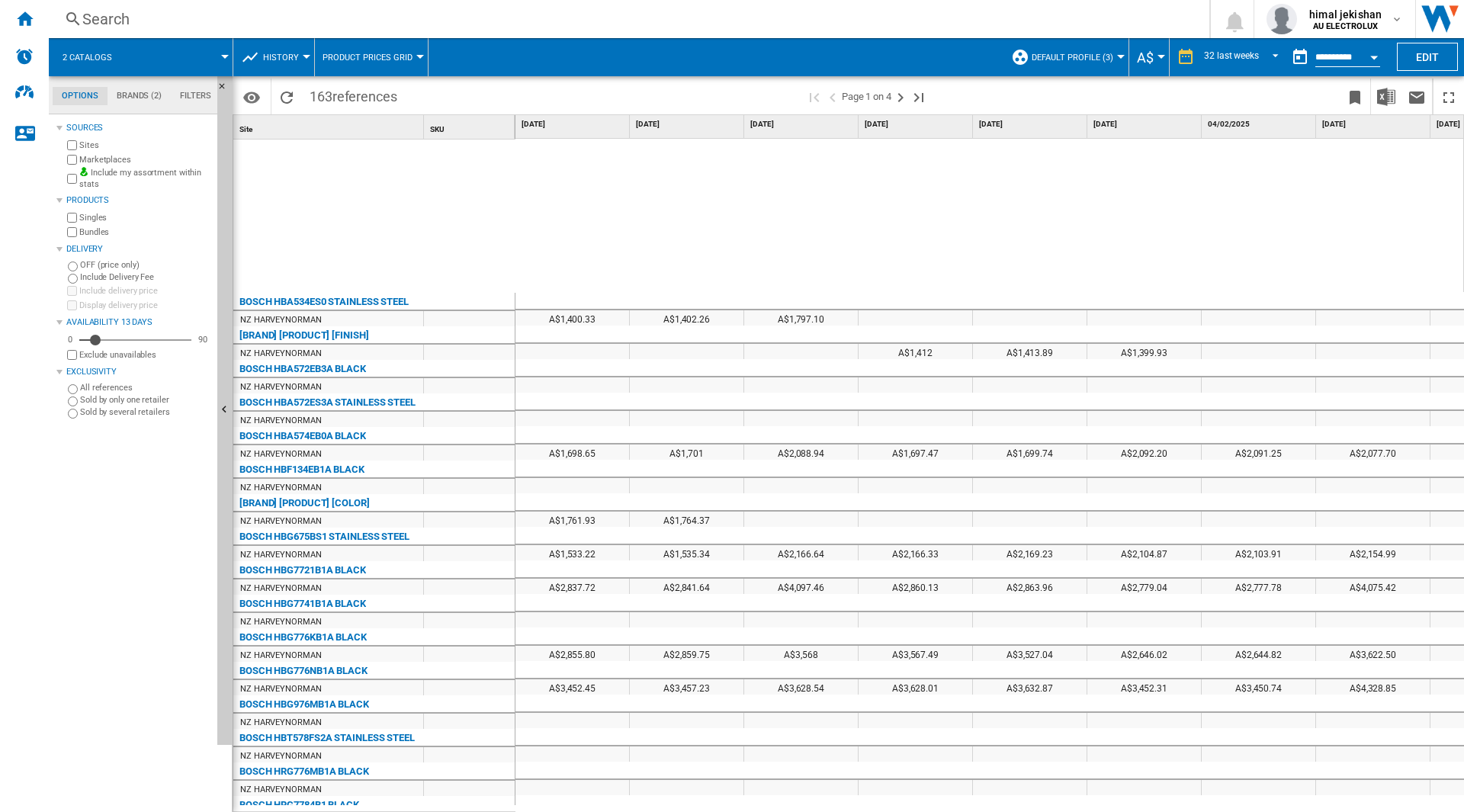 scroll, scrollTop: 210, scrollLeft: 0, axis: vertical 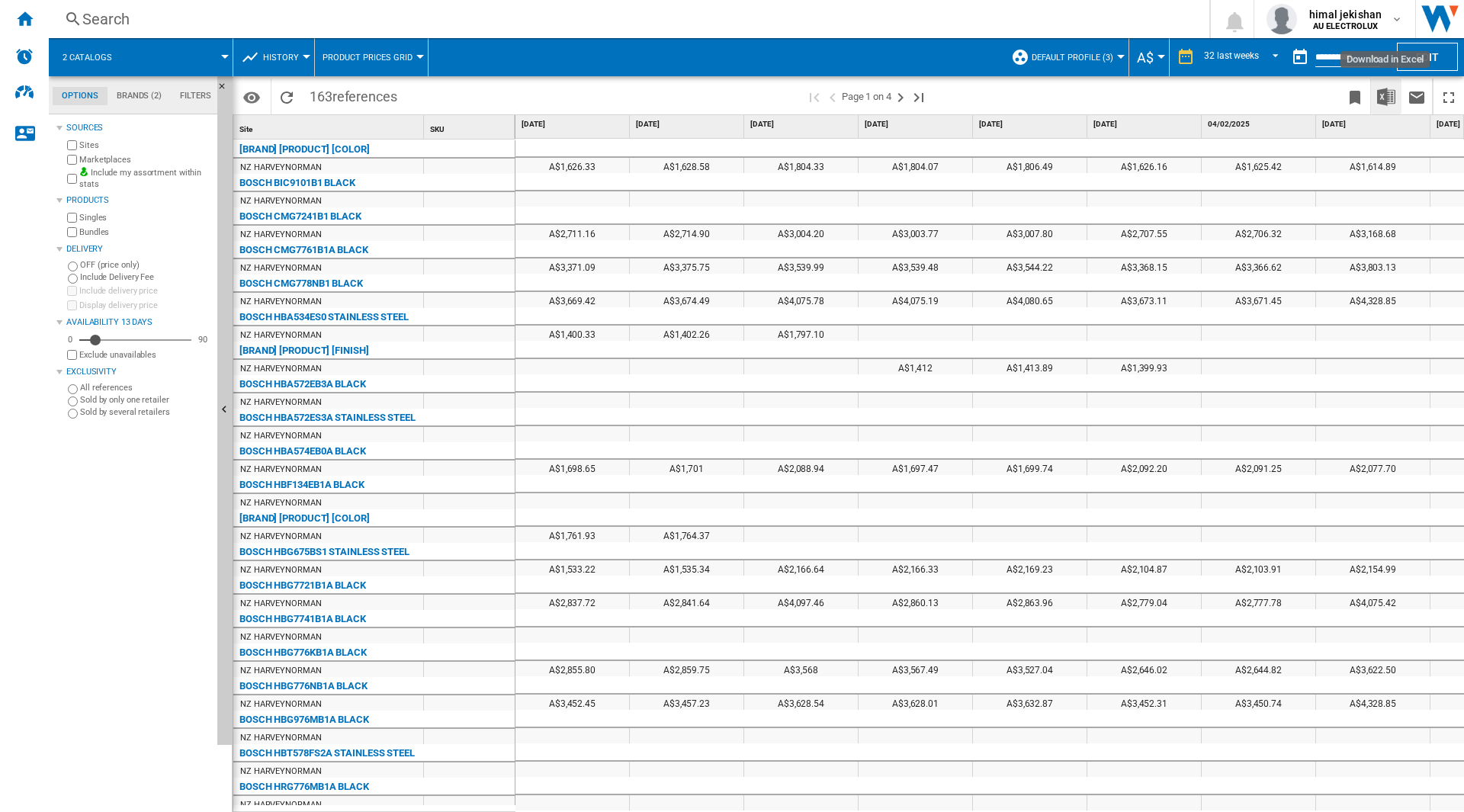 click at bounding box center (1386, 97) 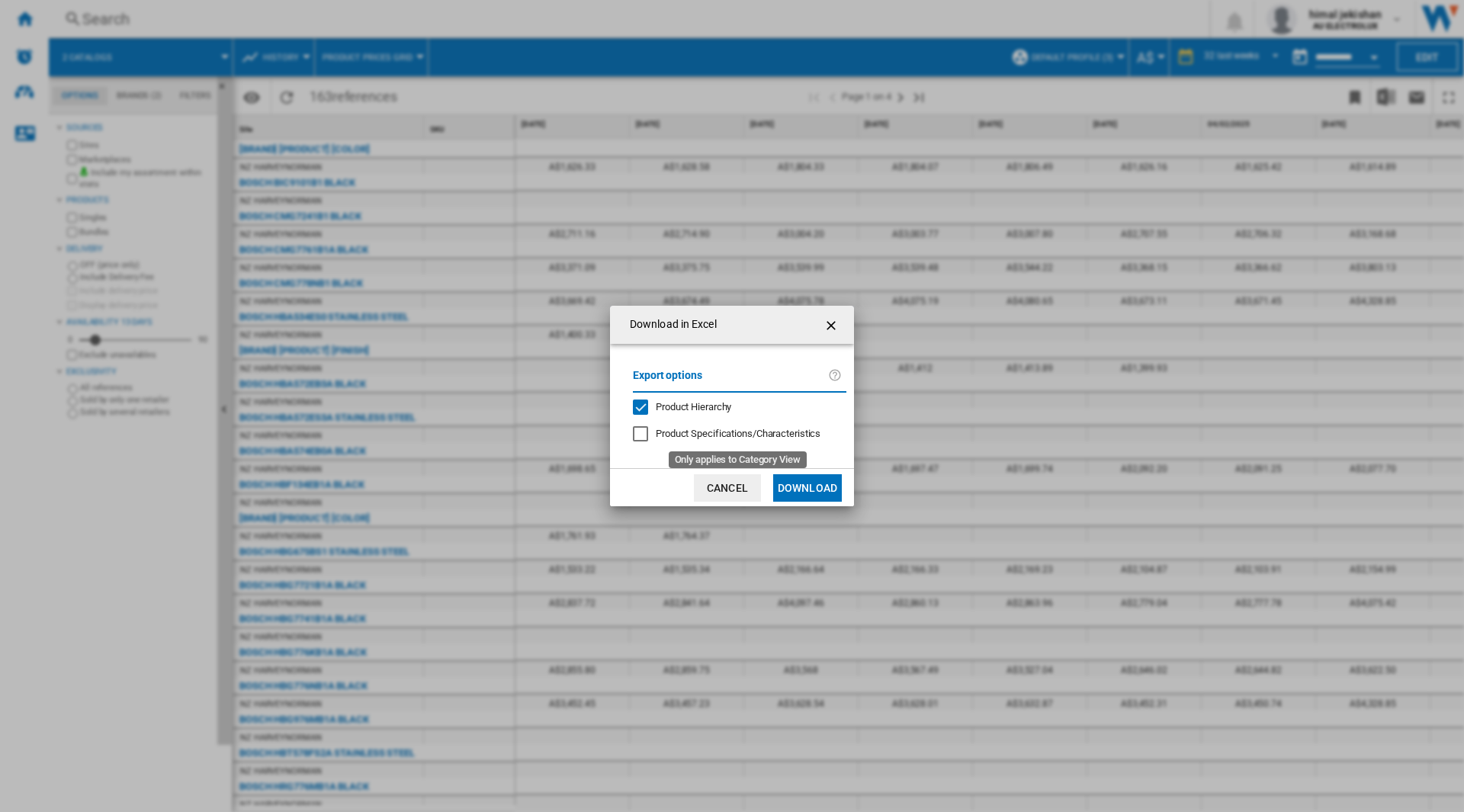 click on "Product Specifications/Characteristics" 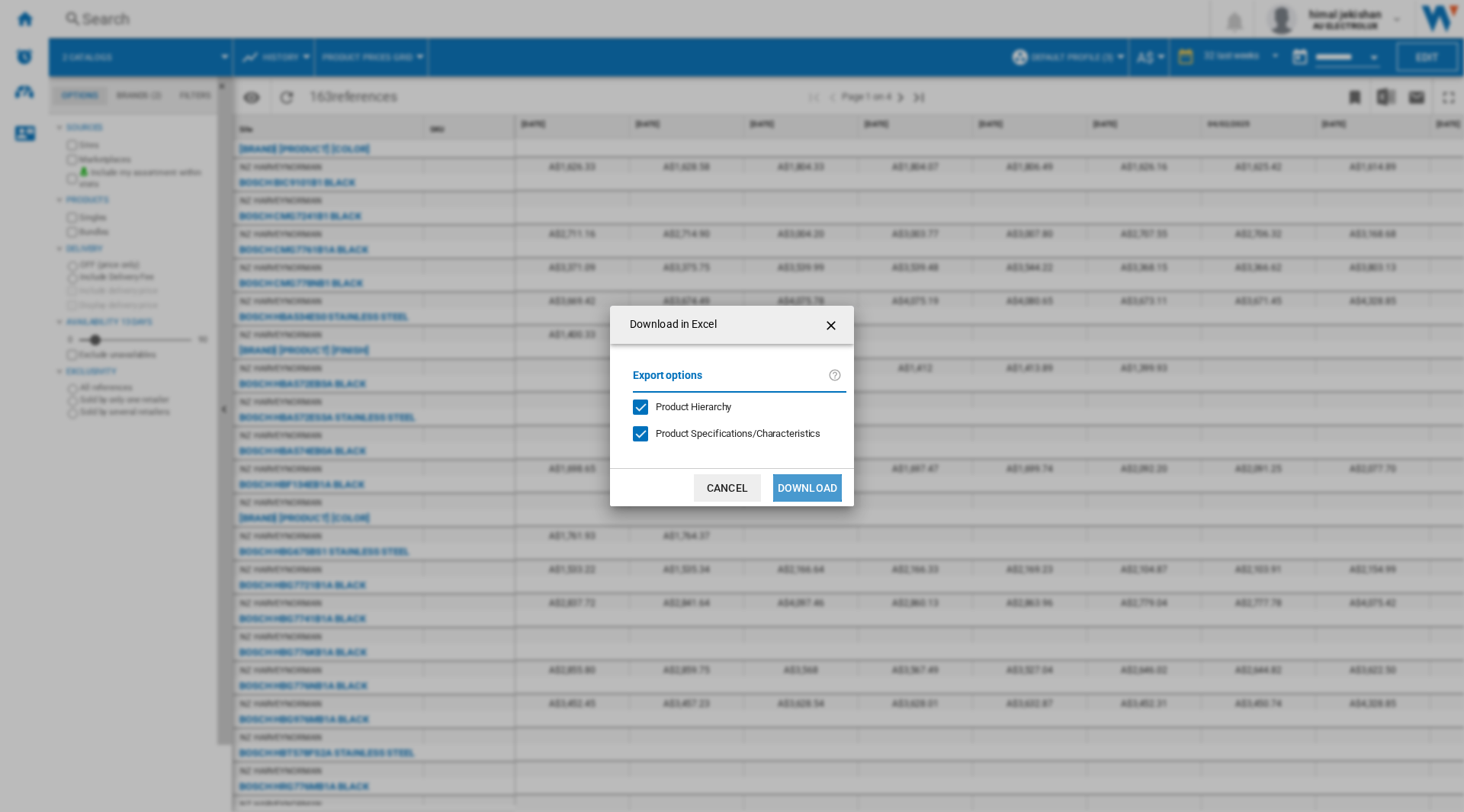 click on "Download" 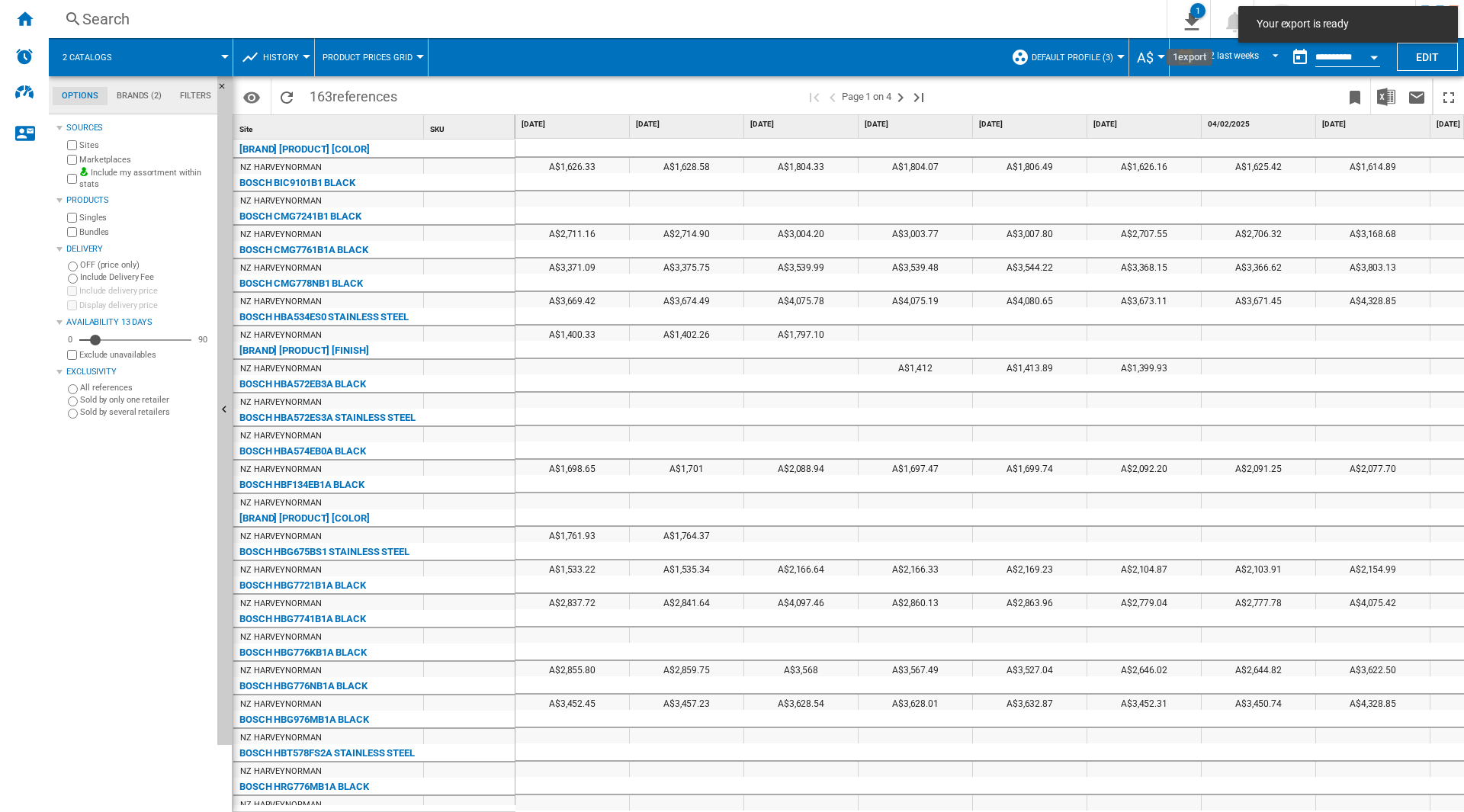 click on "1" at bounding box center [1189, 19] 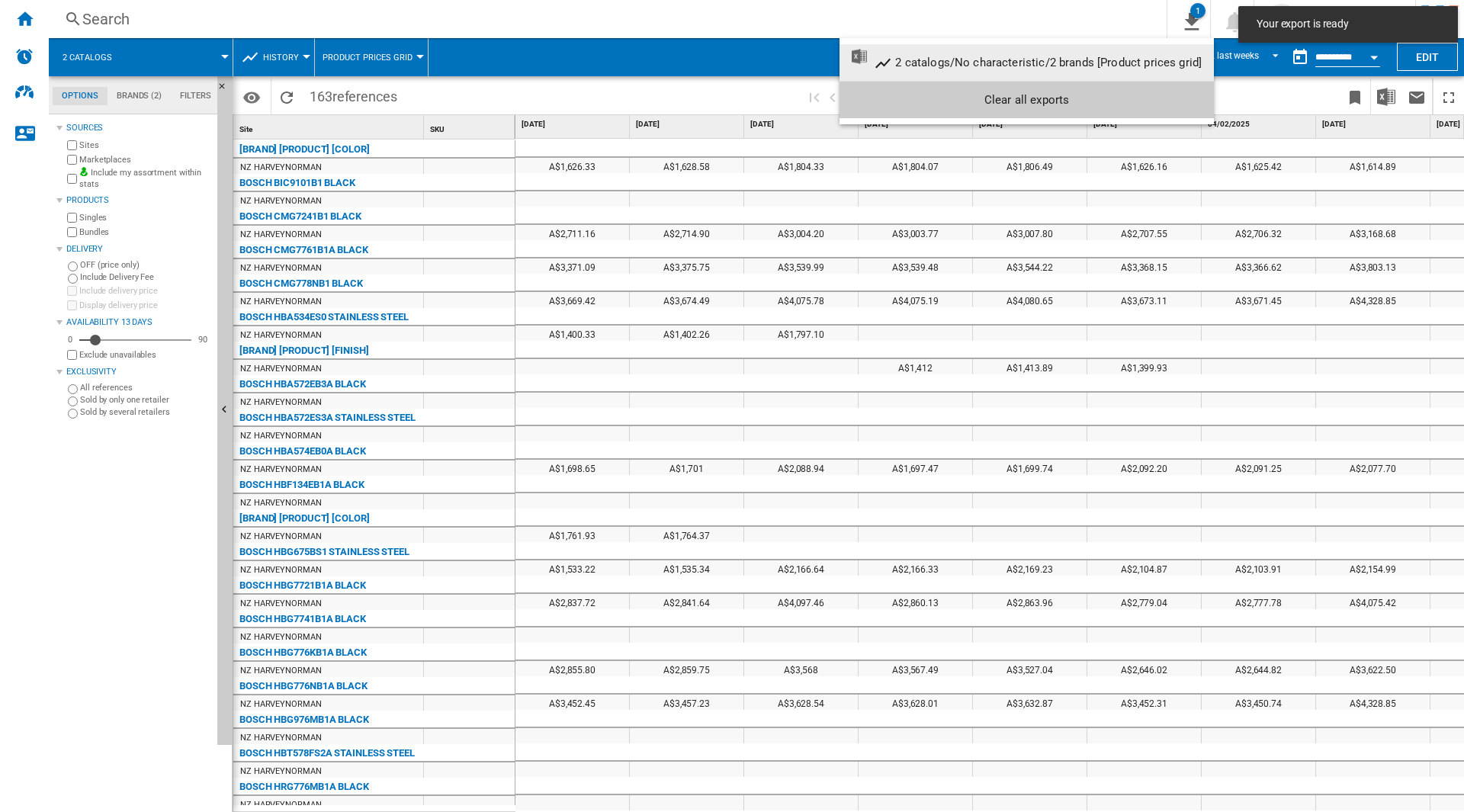click on "2 catalogs/No characteristic/2 brands [Product prices grid]" at bounding box center (1048, 63) 